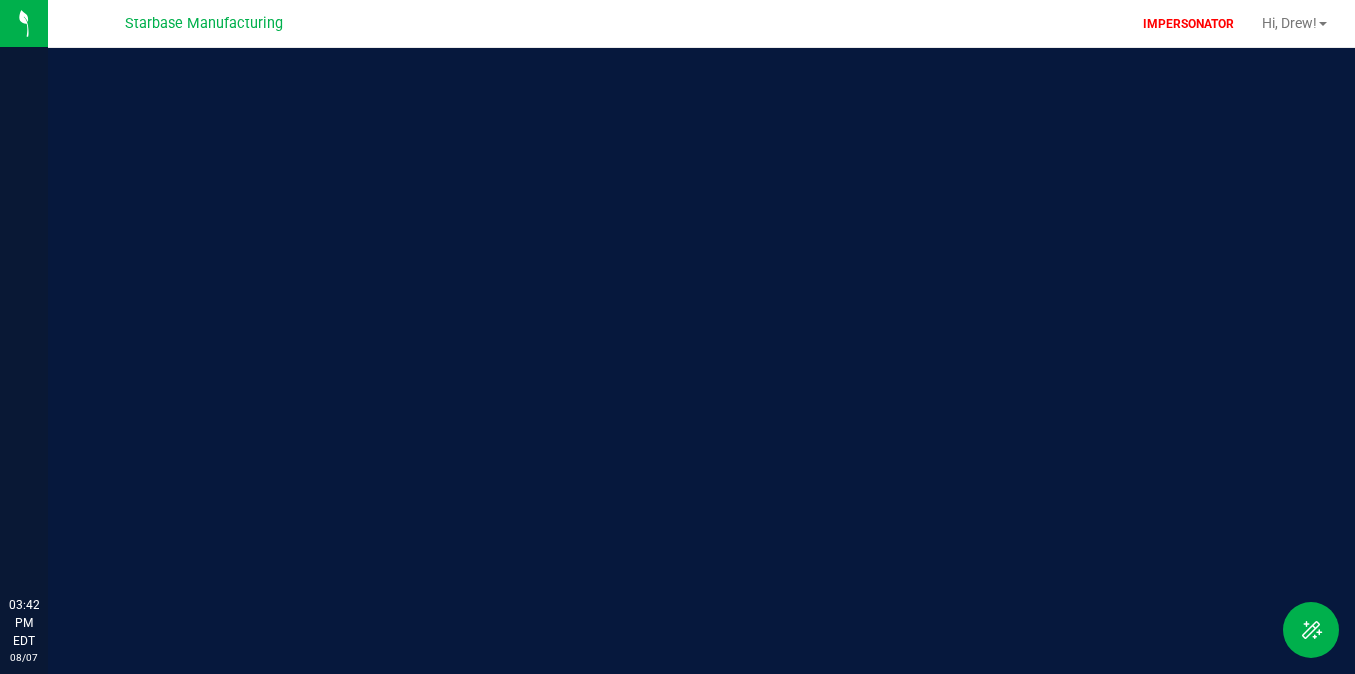 scroll, scrollTop: 0, scrollLeft: 0, axis: both 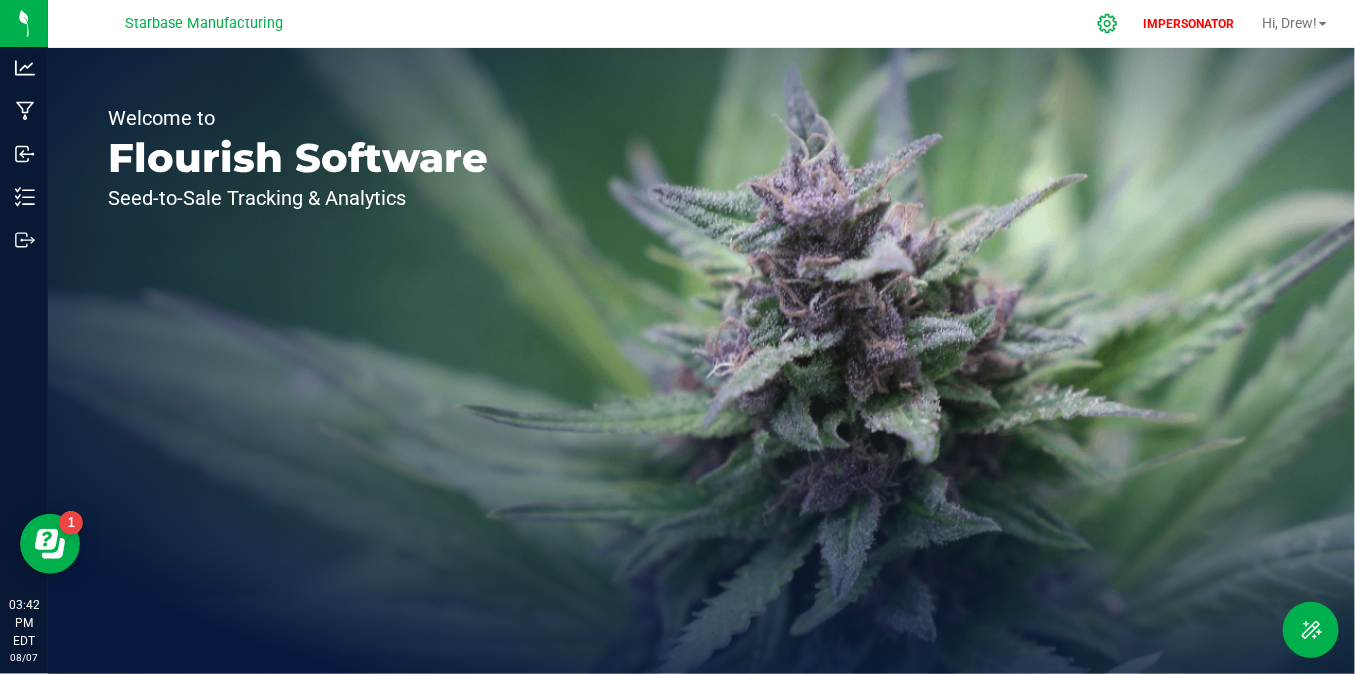click 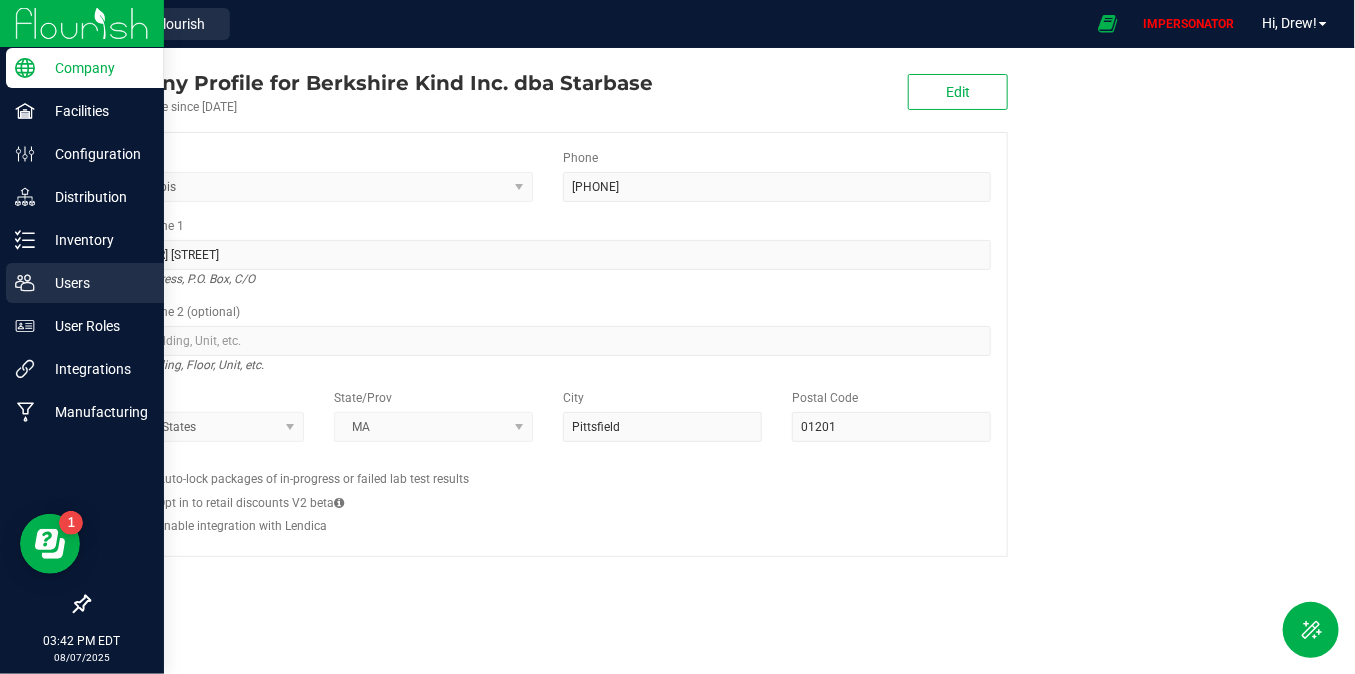 click on "Users" at bounding box center [85, 283] 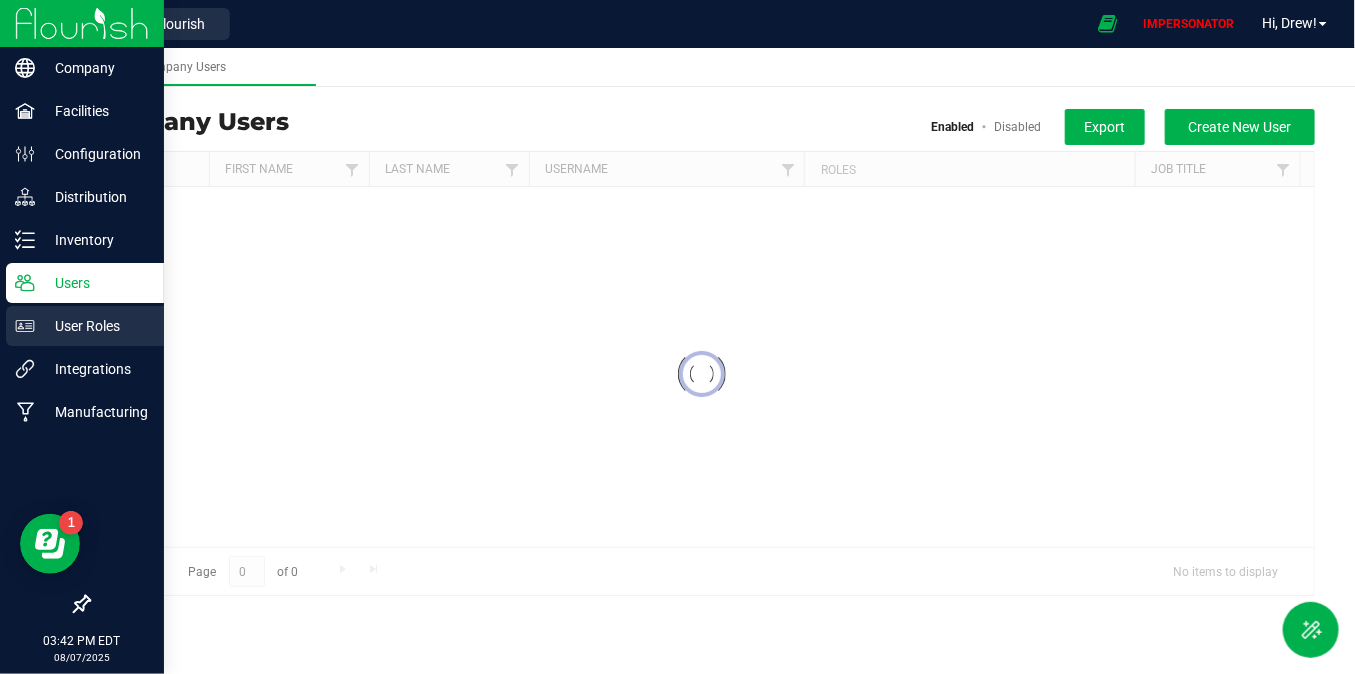click on "User Roles" at bounding box center [95, 326] 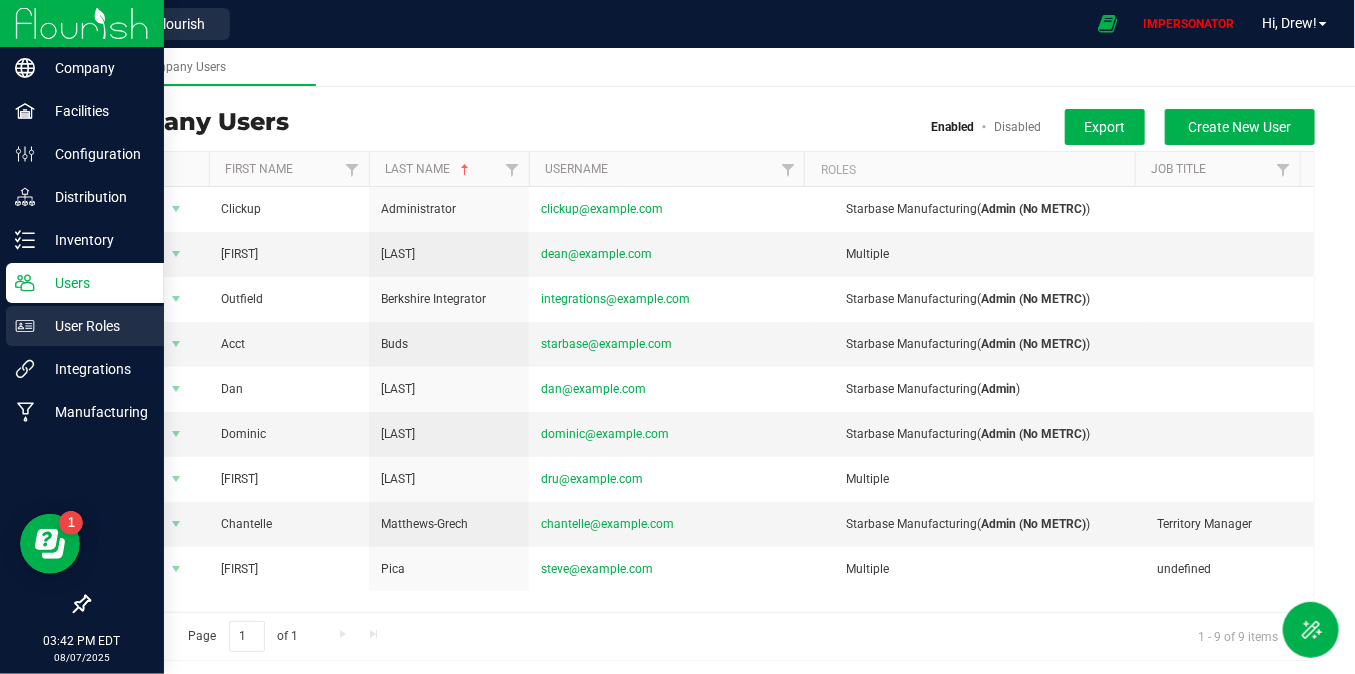 click on "User Roles" at bounding box center [95, 326] 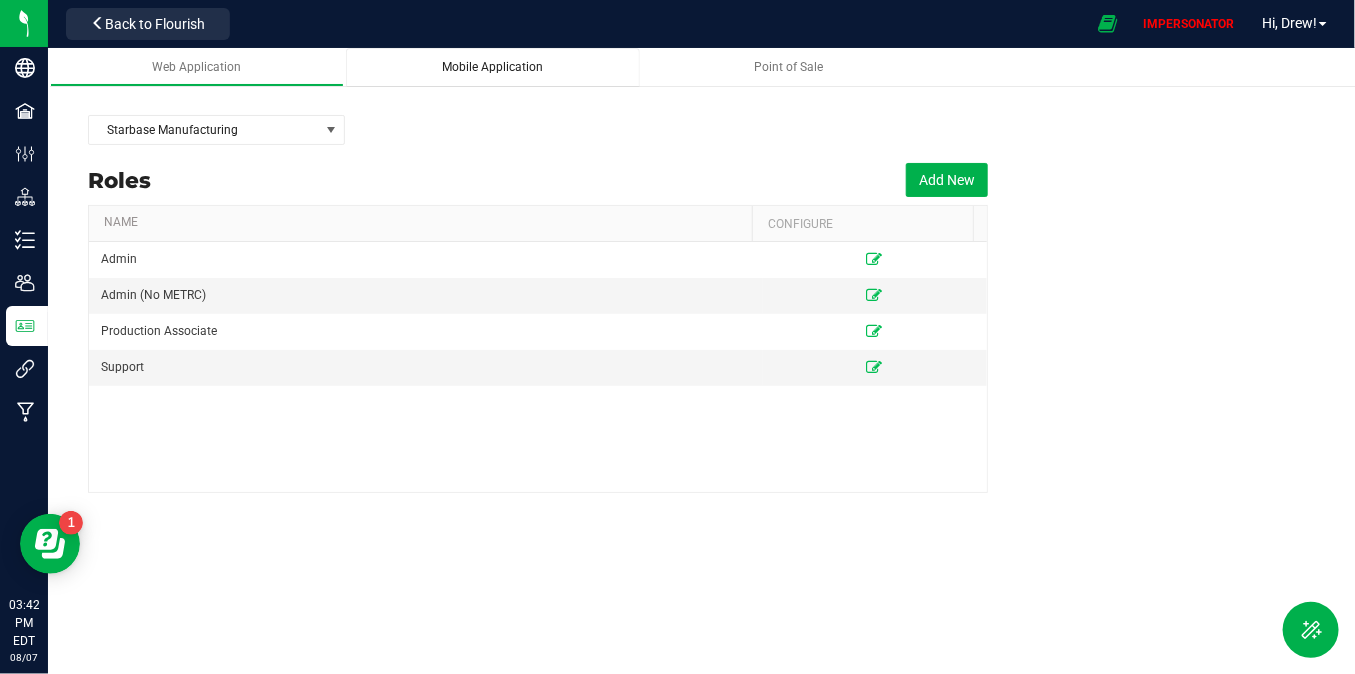 click on "Mobile Application" at bounding box center (492, 67) 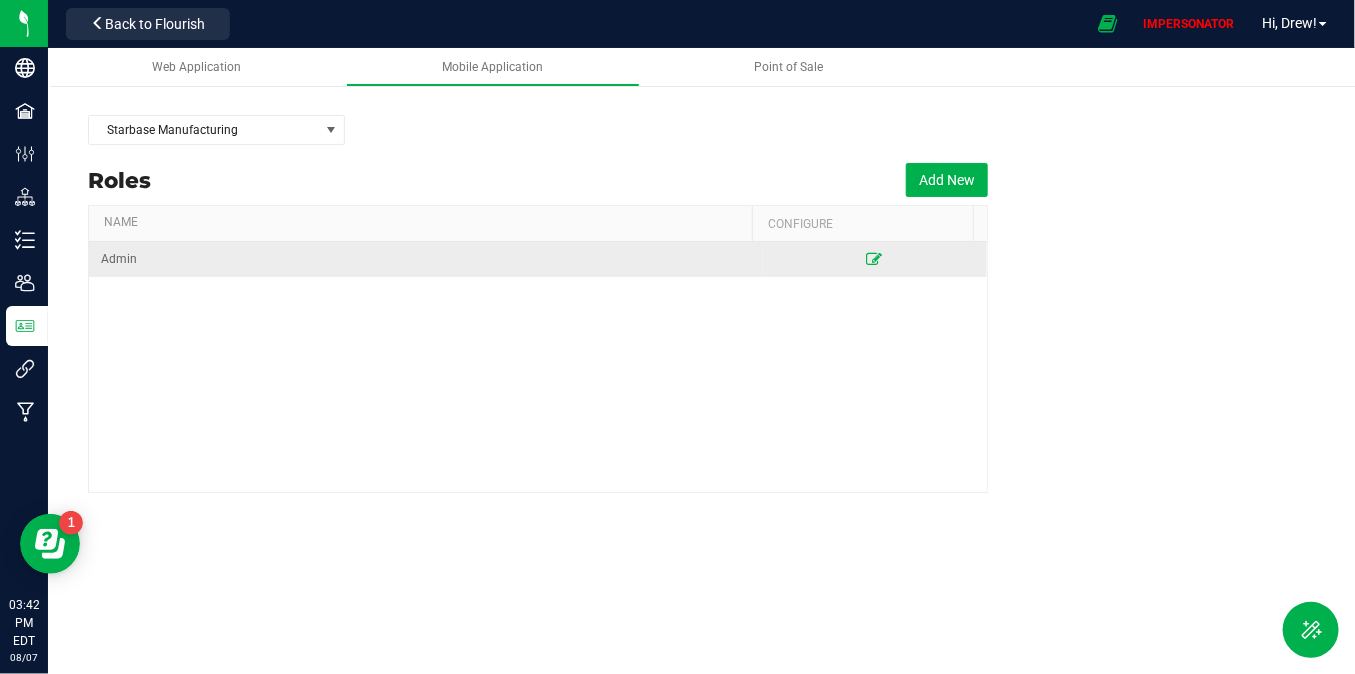 click at bounding box center (875, 259) 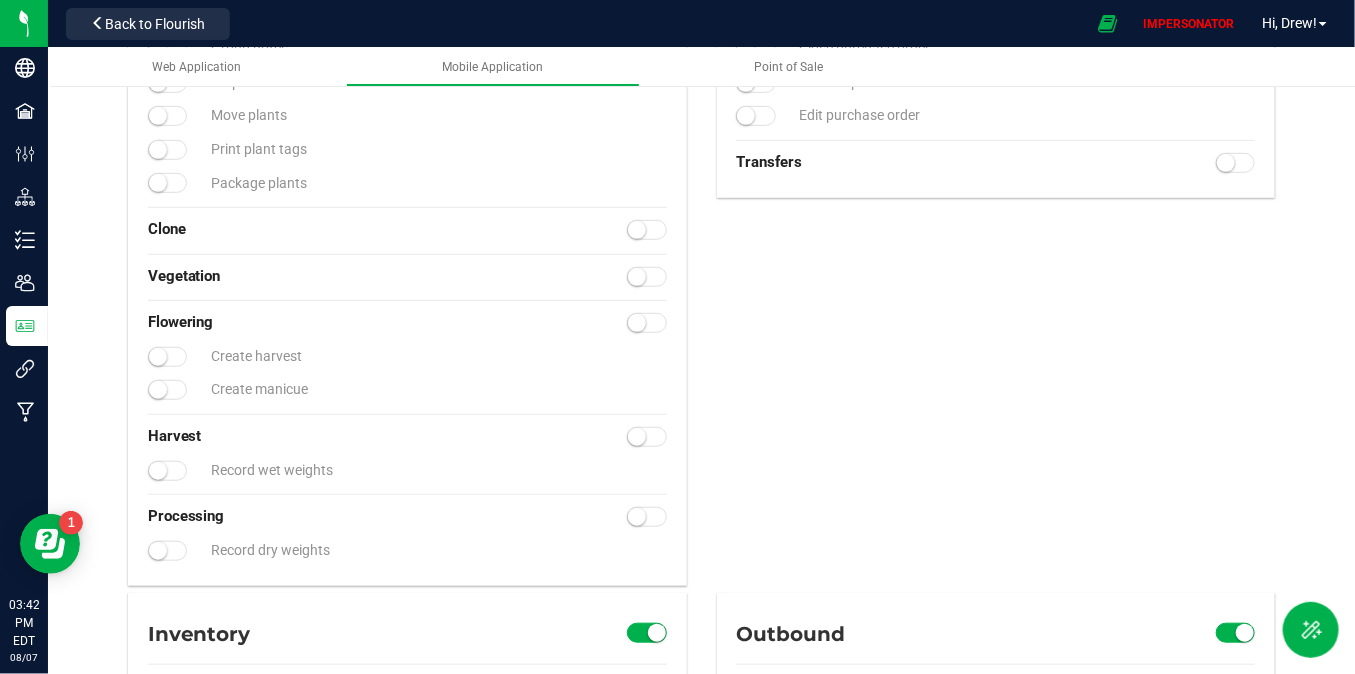 scroll, scrollTop: 0, scrollLeft: 0, axis: both 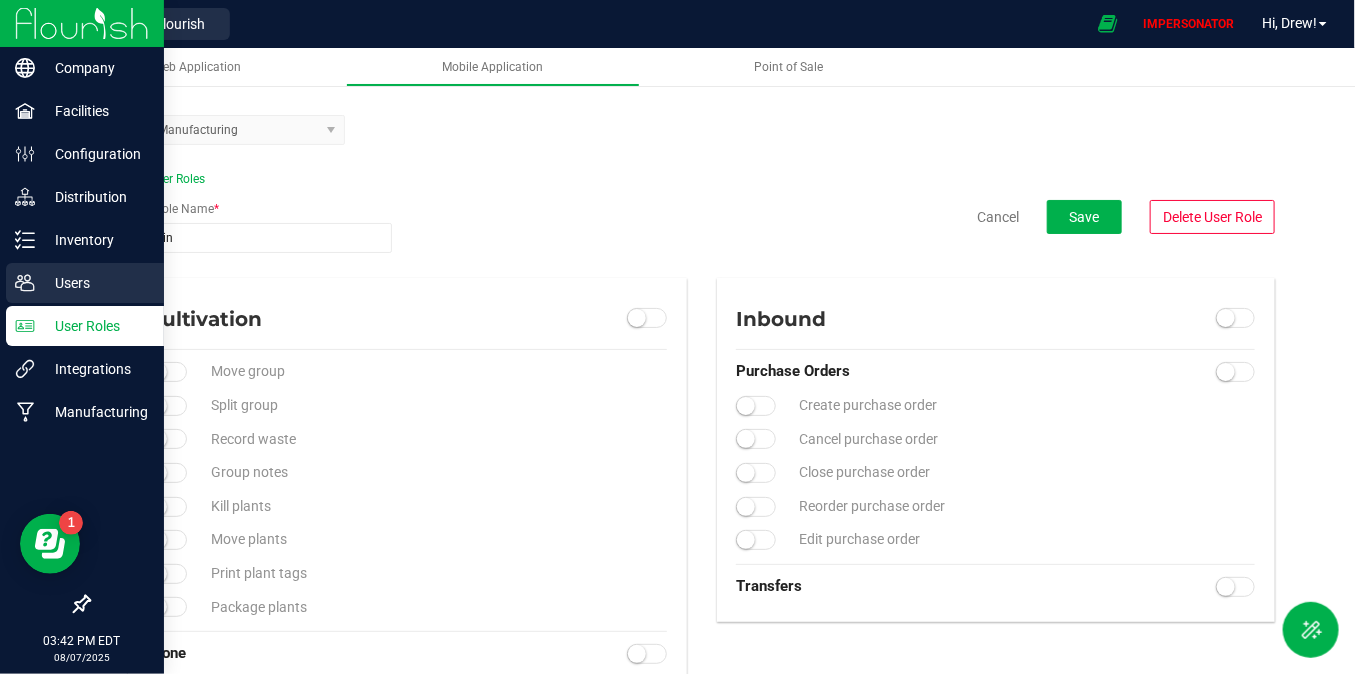 click on "Users" at bounding box center (95, 283) 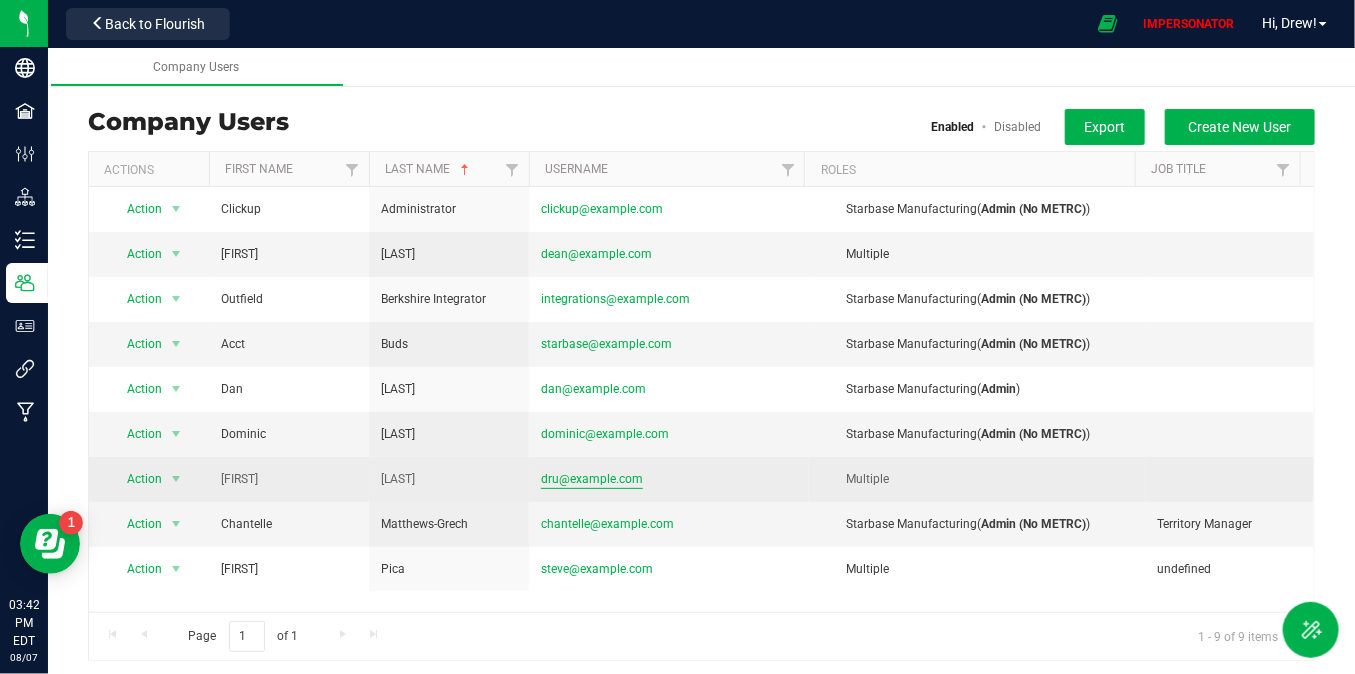 click on "[USERNAME]@[EXAMPLE].com" at bounding box center [592, 479] 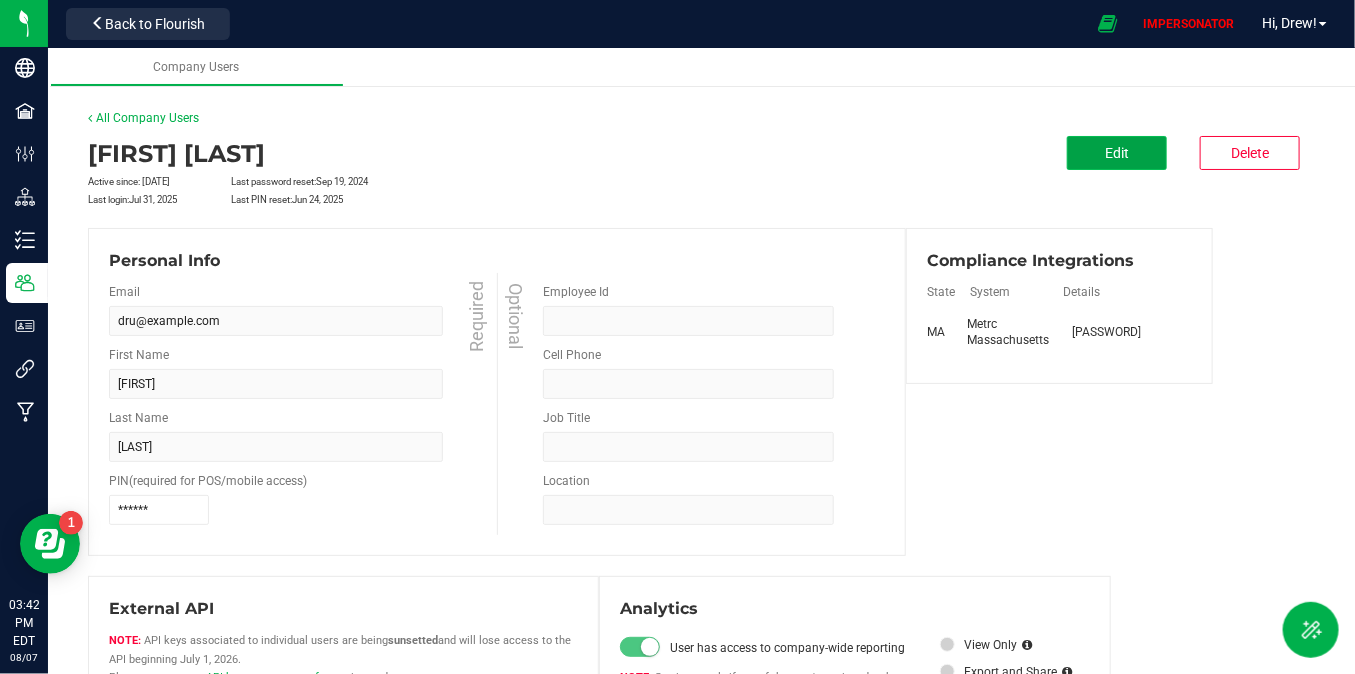 click on "Edit" at bounding box center [1117, 153] 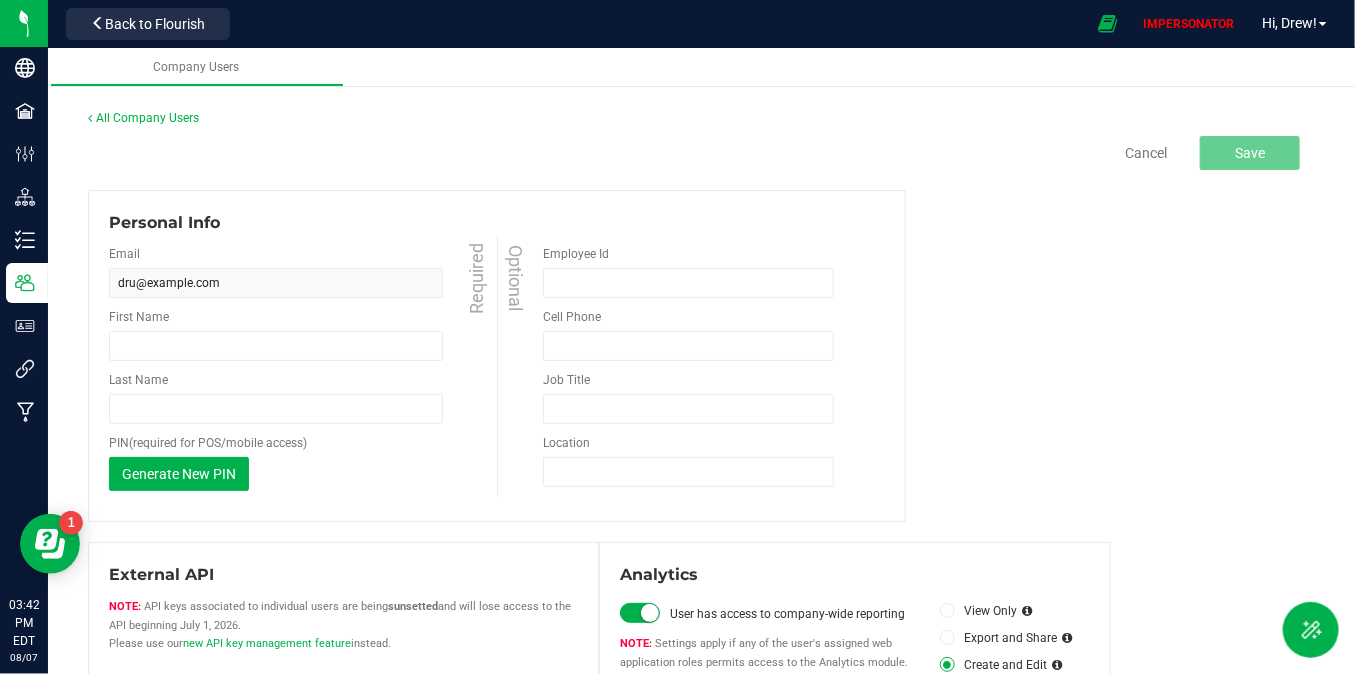 type on "[FIRST]" 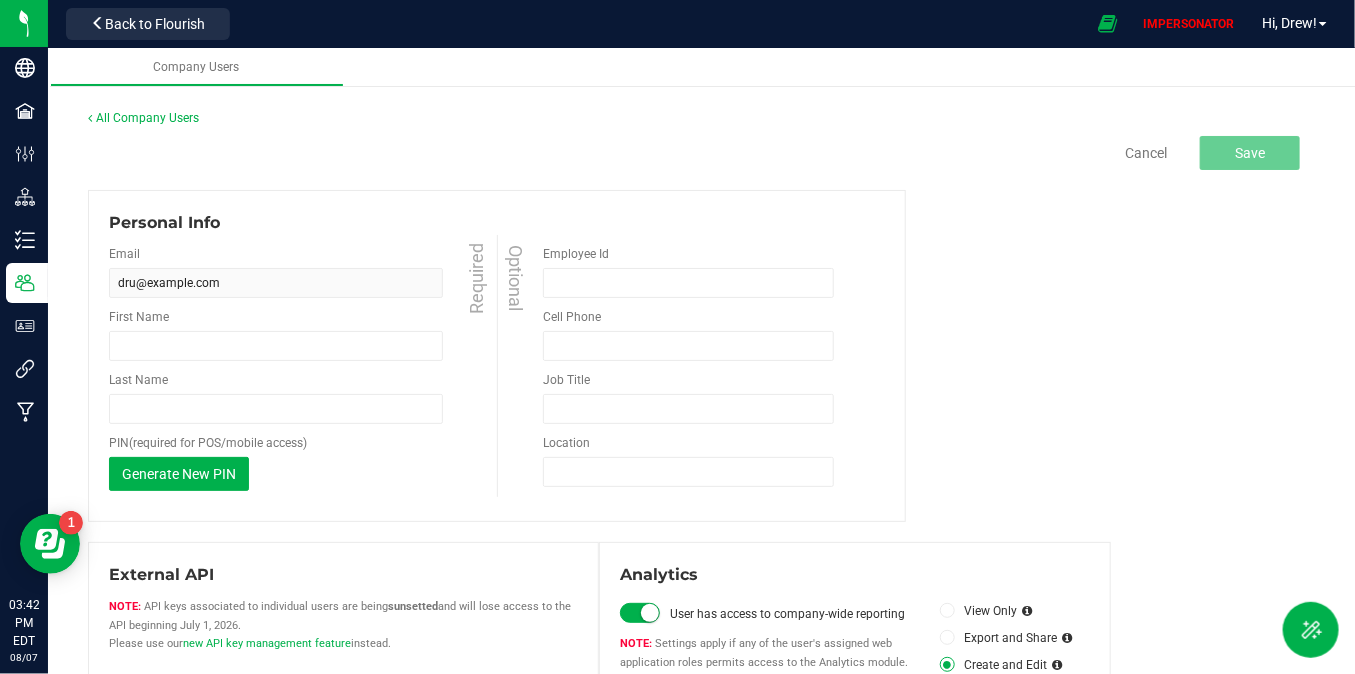 type on "[LAST]" 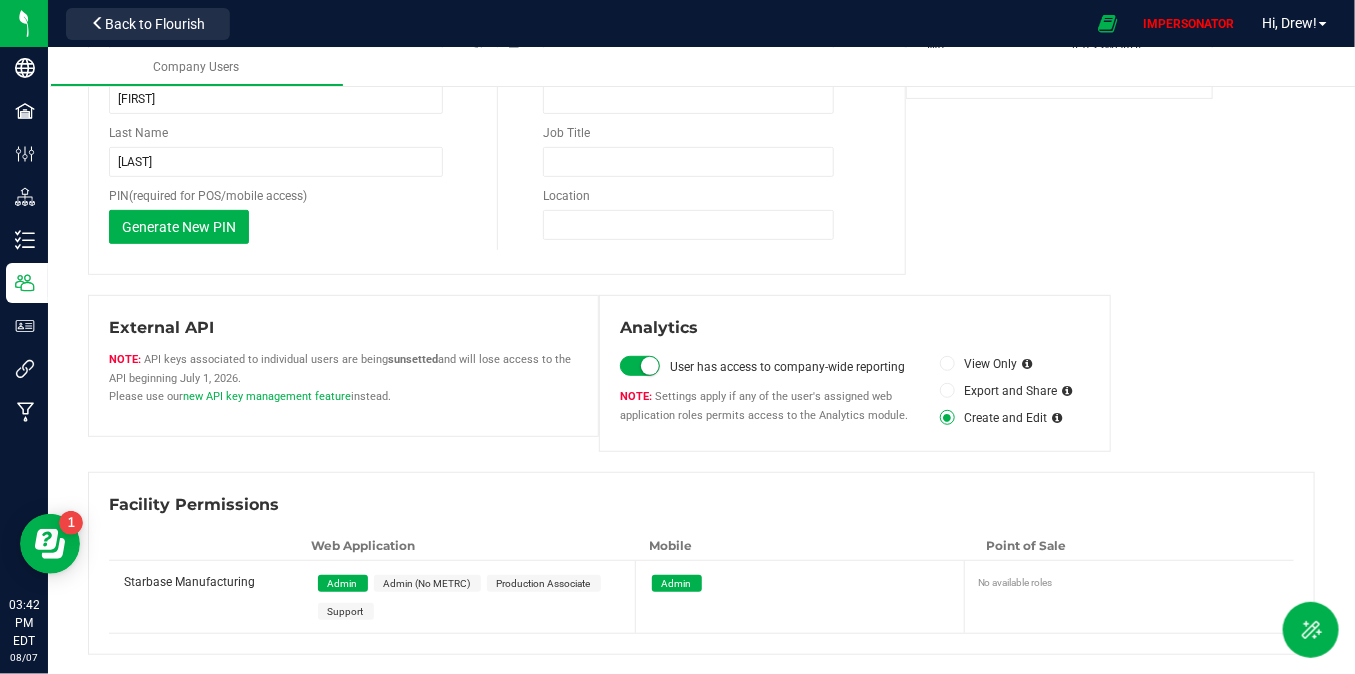 scroll, scrollTop: 0, scrollLeft: 0, axis: both 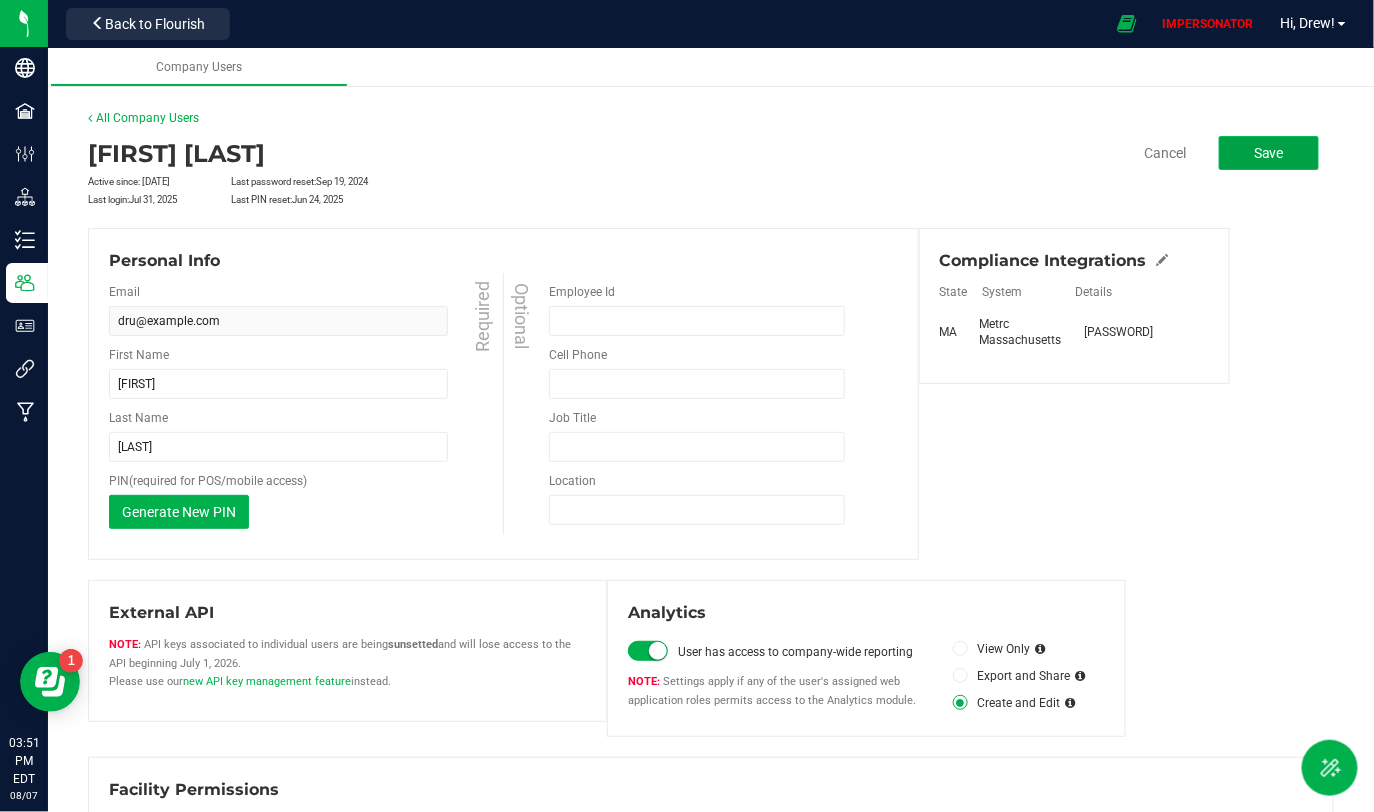 click on "Save" 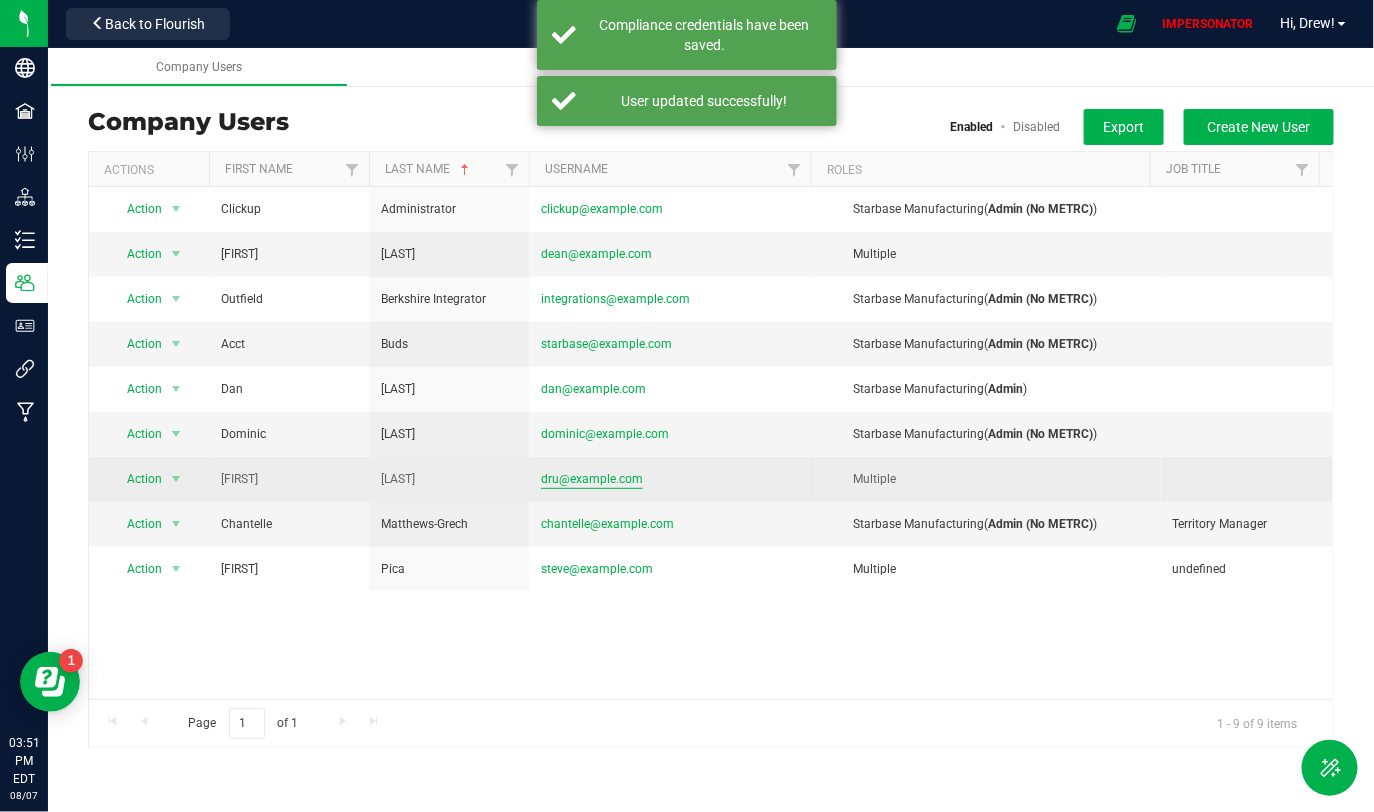 click on "[USERNAME]@[EXAMPLE].com" at bounding box center [592, 479] 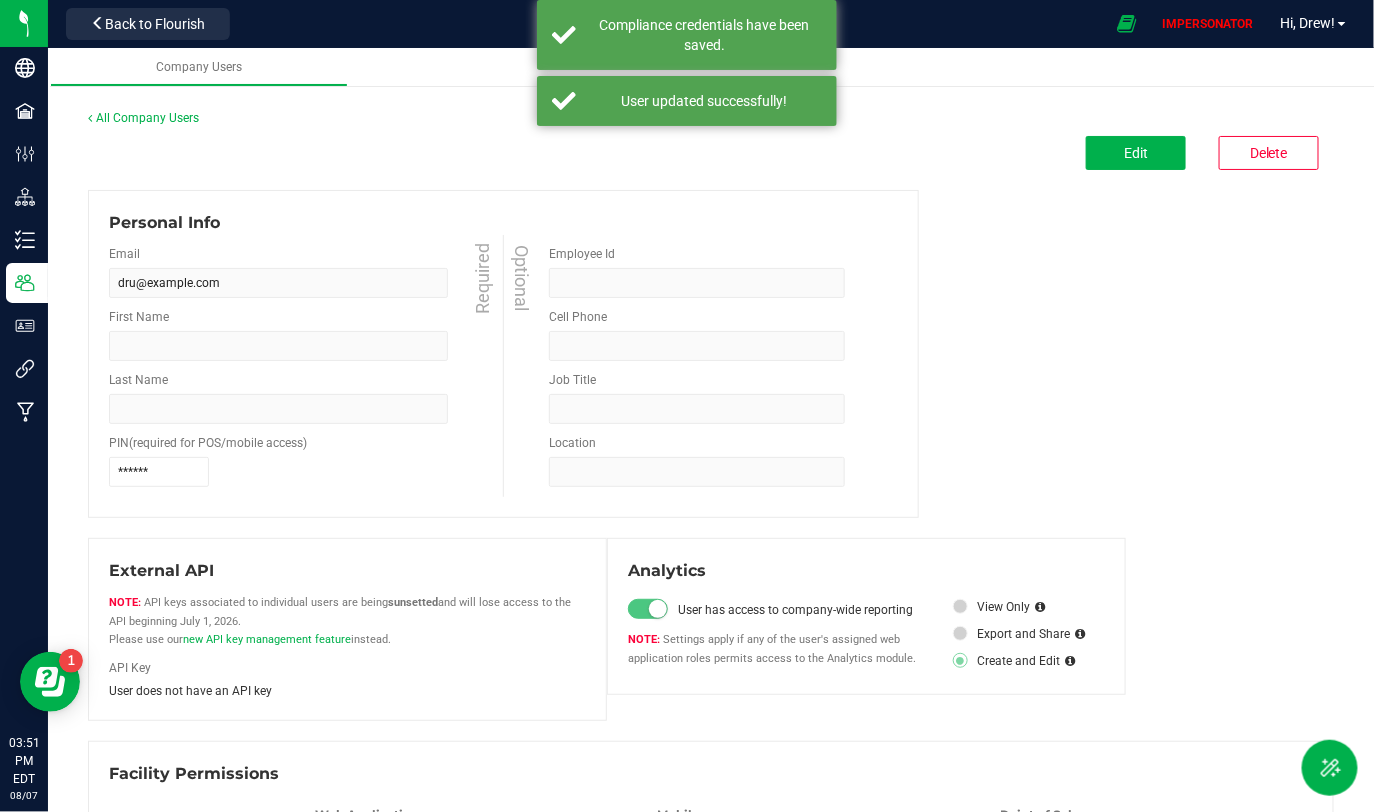 type on "[FIRST]" 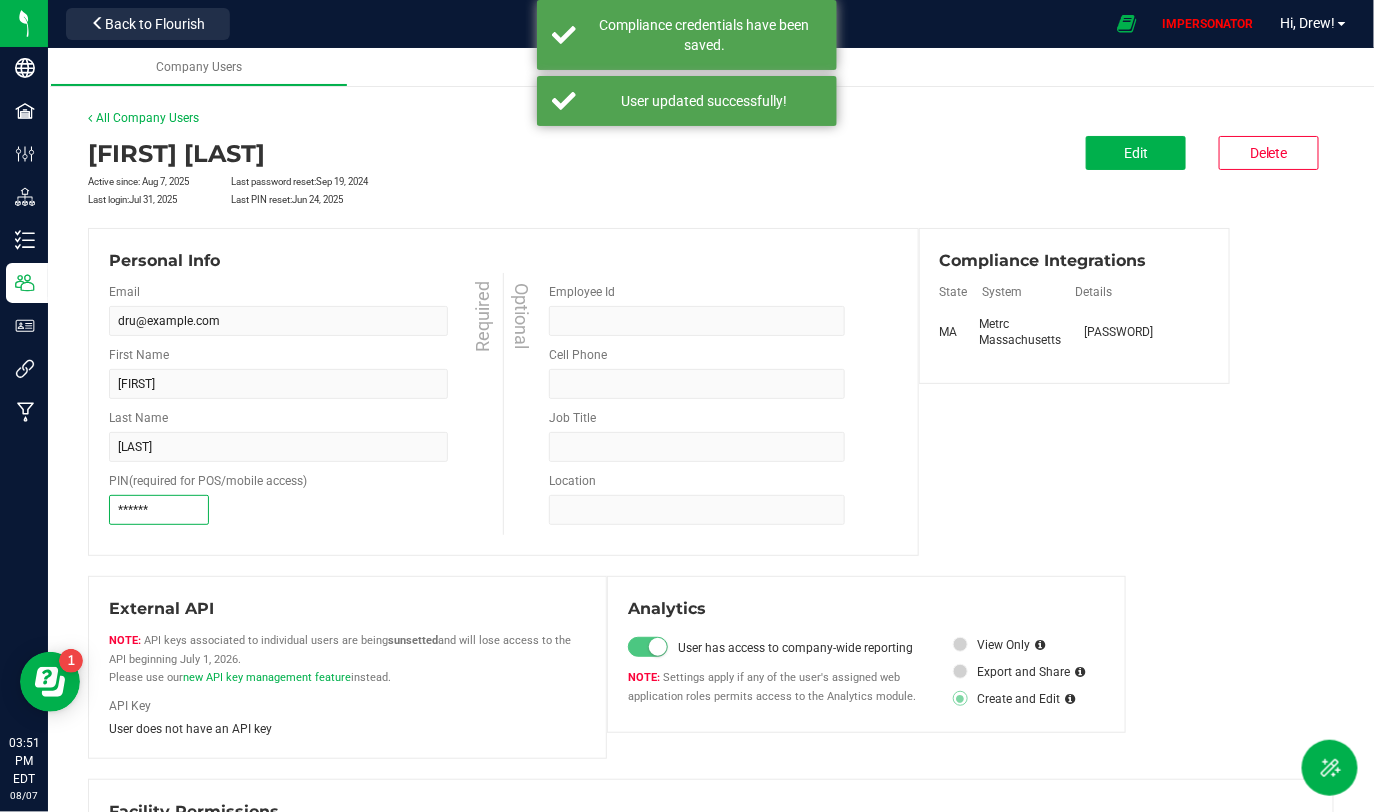 drag, startPoint x: 154, startPoint y: 508, endPoint x: 86, endPoint y: 508, distance: 68 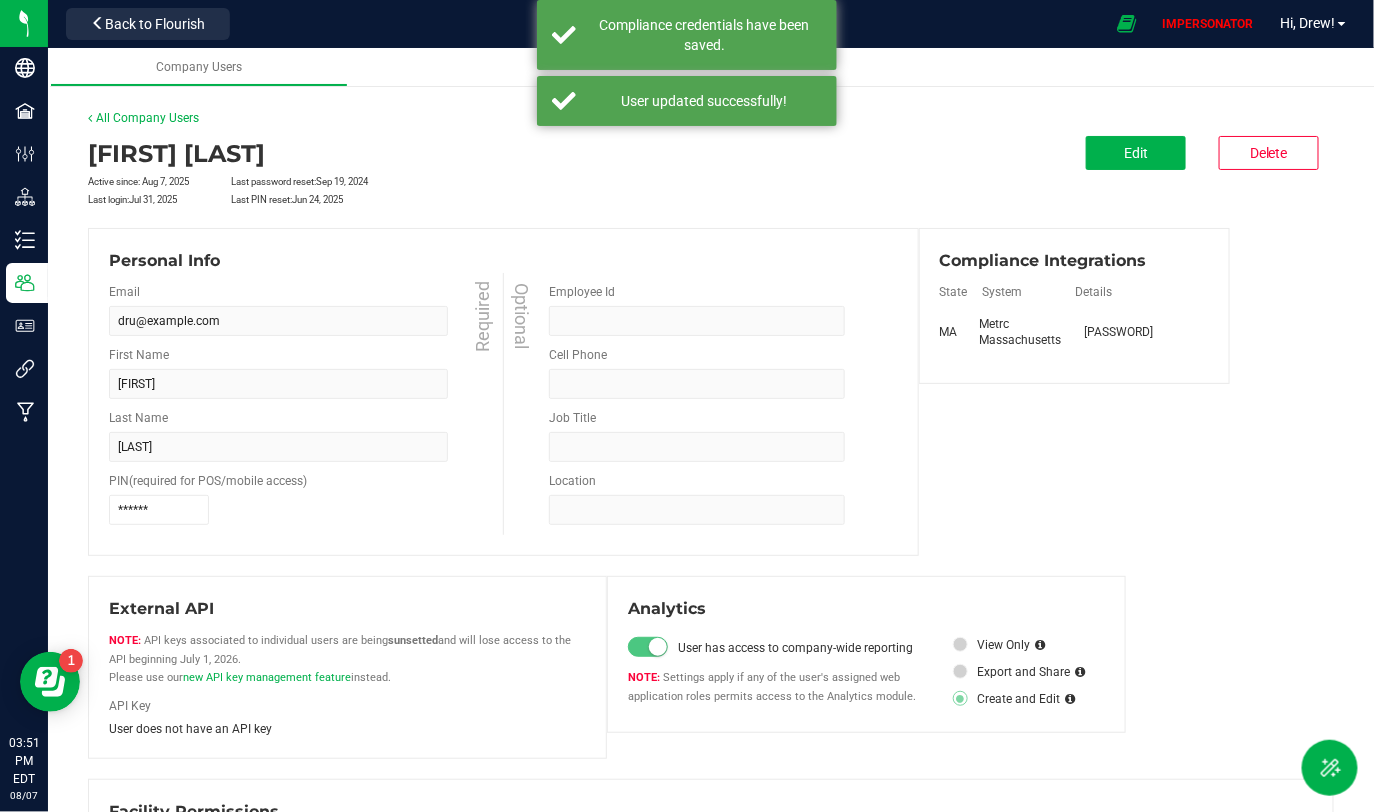 click on "******" at bounding box center [308, 510] 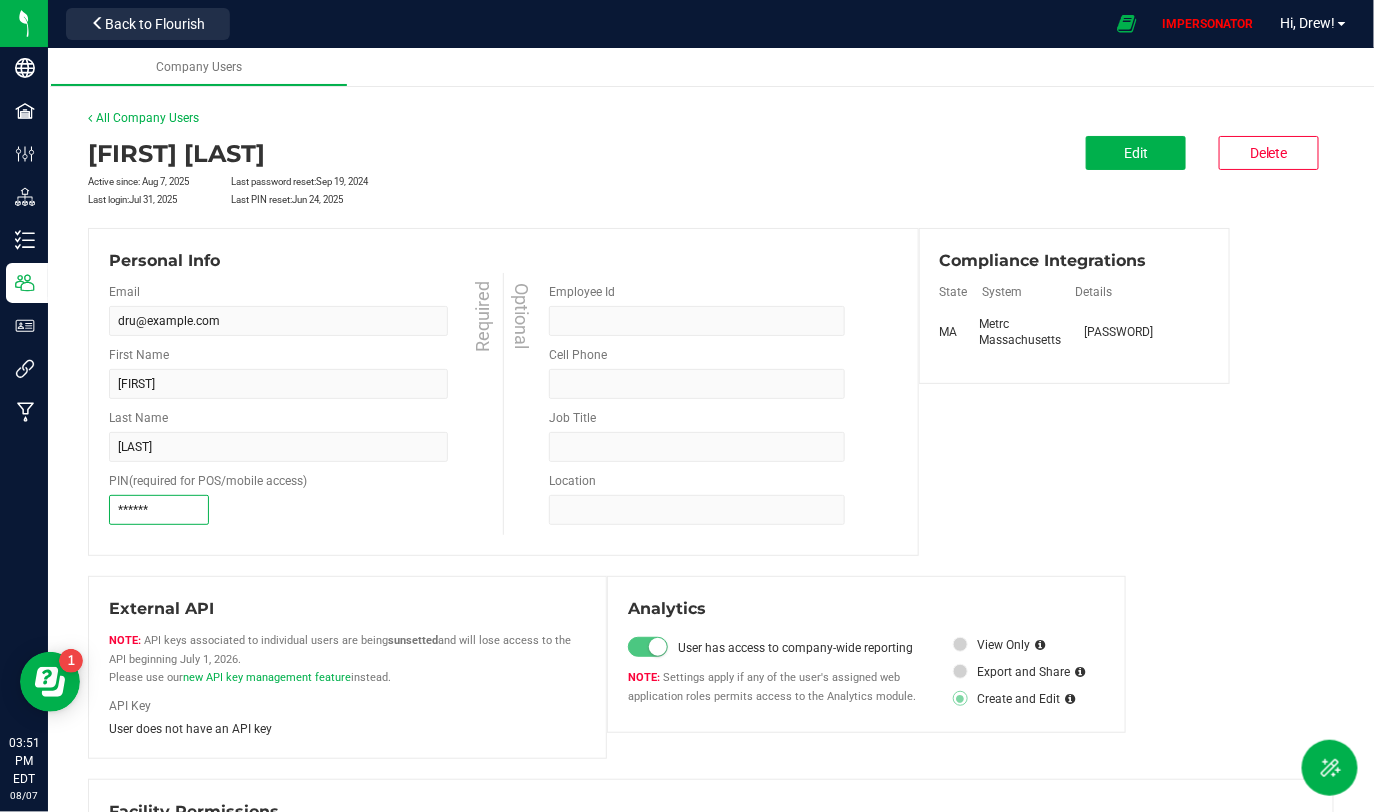 click on "******" at bounding box center [159, 510] 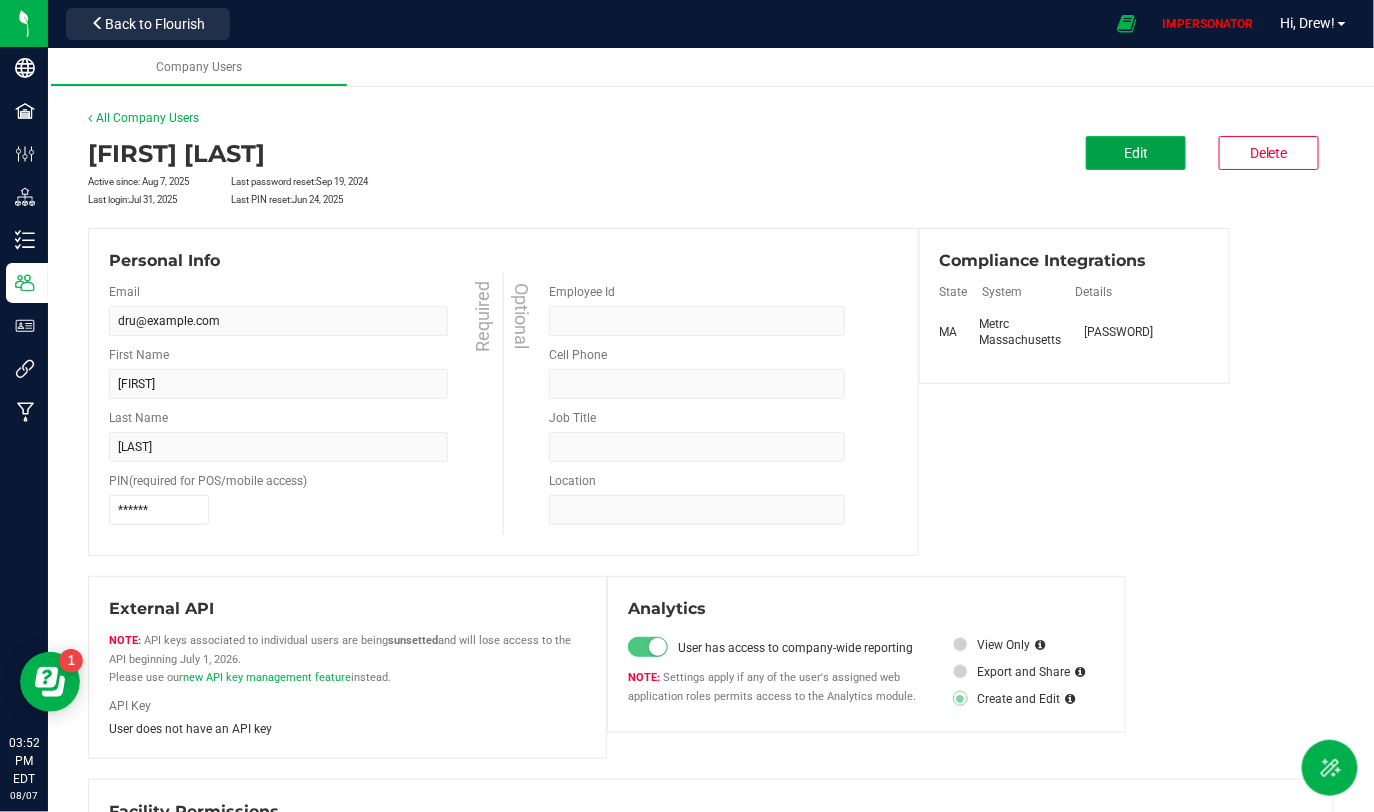 click on "Edit" at bounding box center [1136, 153] 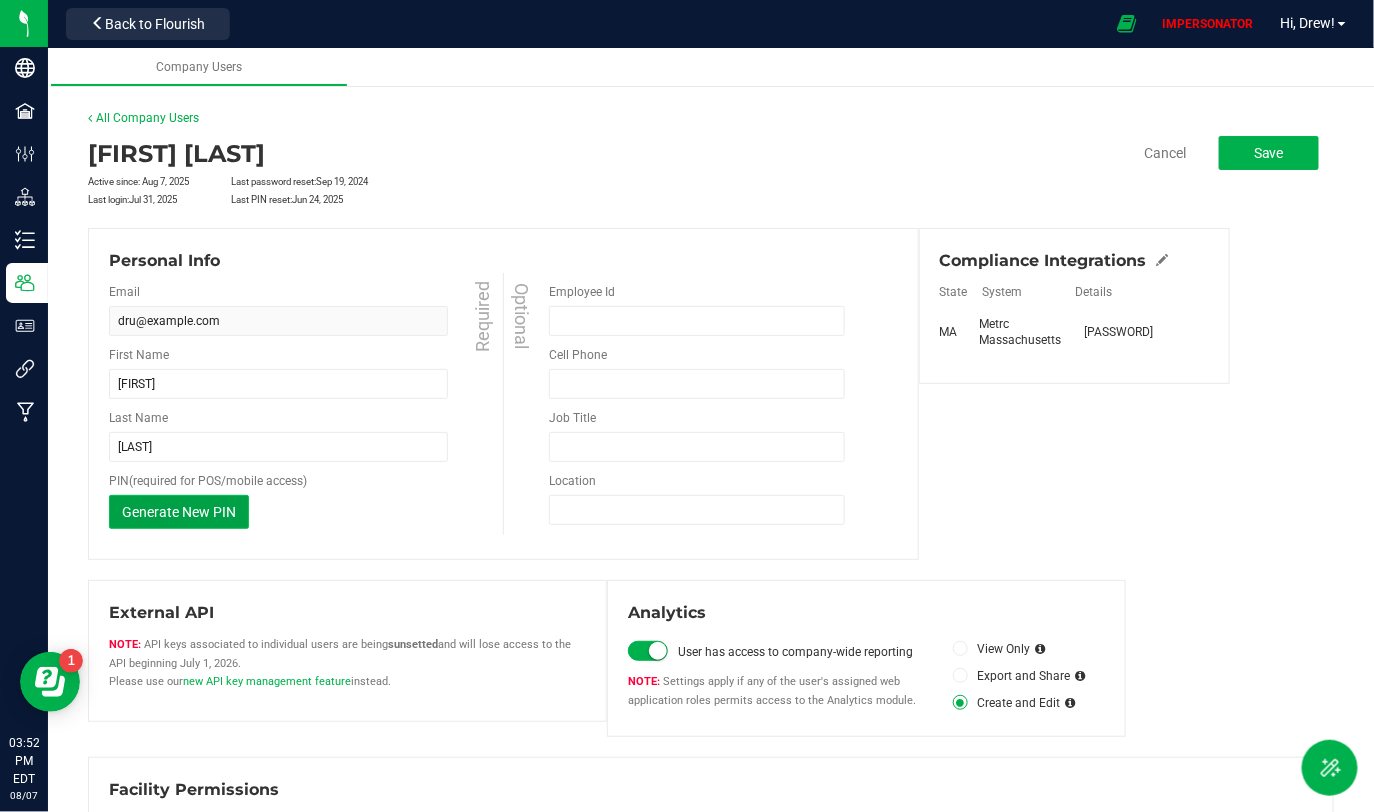 click on "Generate New PIN" at bounding box center [179, 512] 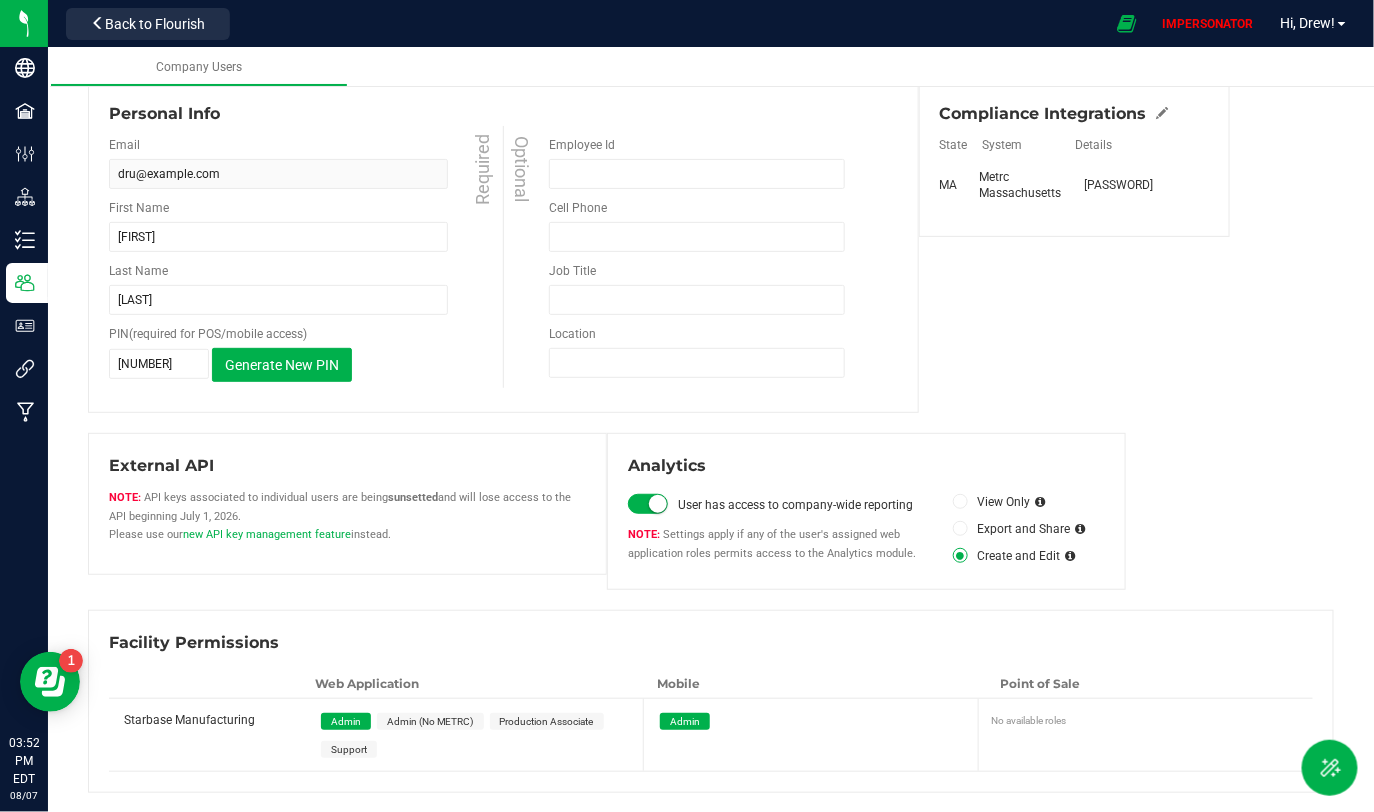scroll, scrollTop: 0, scrollLeft: 0, axis: both 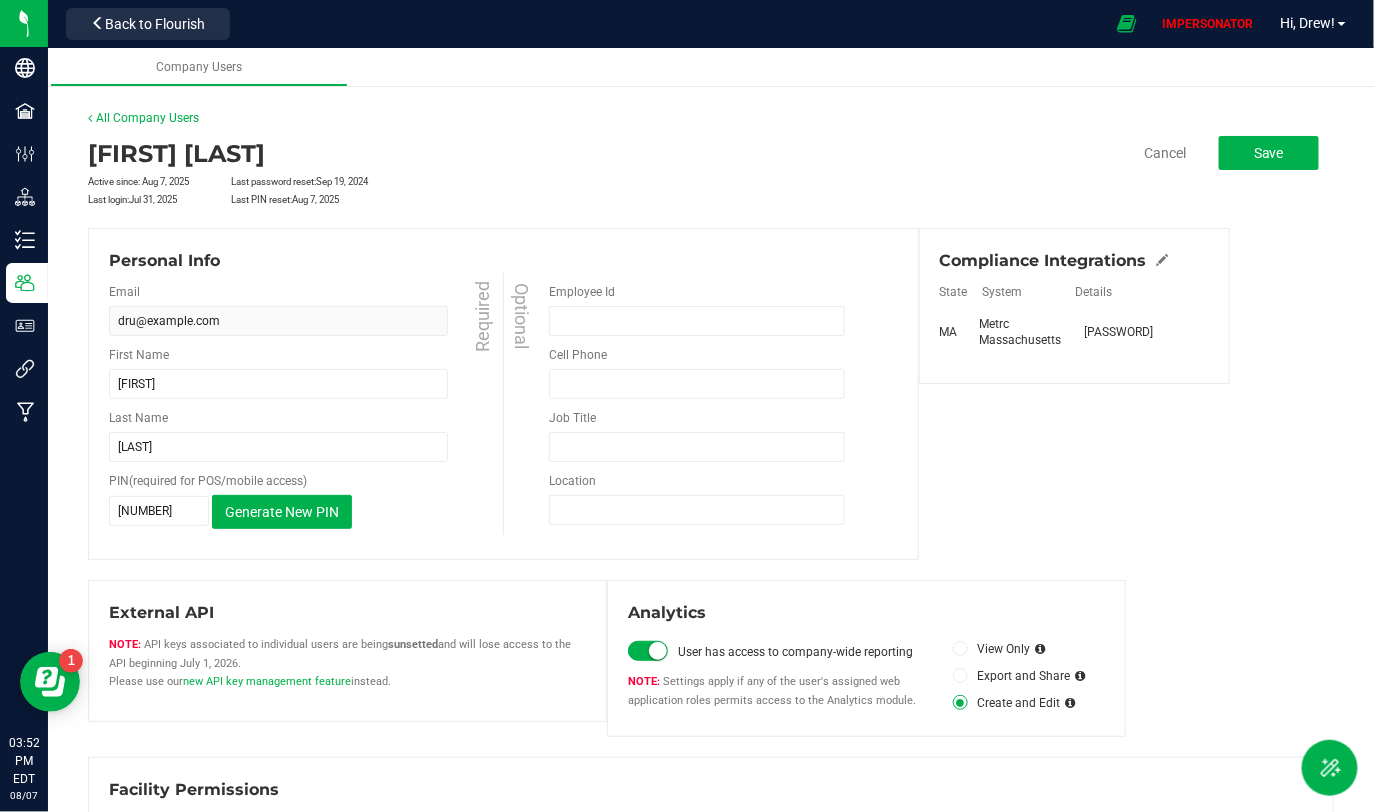 click on "Drew Katajamaki
Active since: Aug 7, 2025
Last password reset:
Sep 19, 2024
Last login:
Jul 31, 2025
Last PIN reset:
Aug 7, 2025
Cancel
Save" at bounding box center [711, 172] 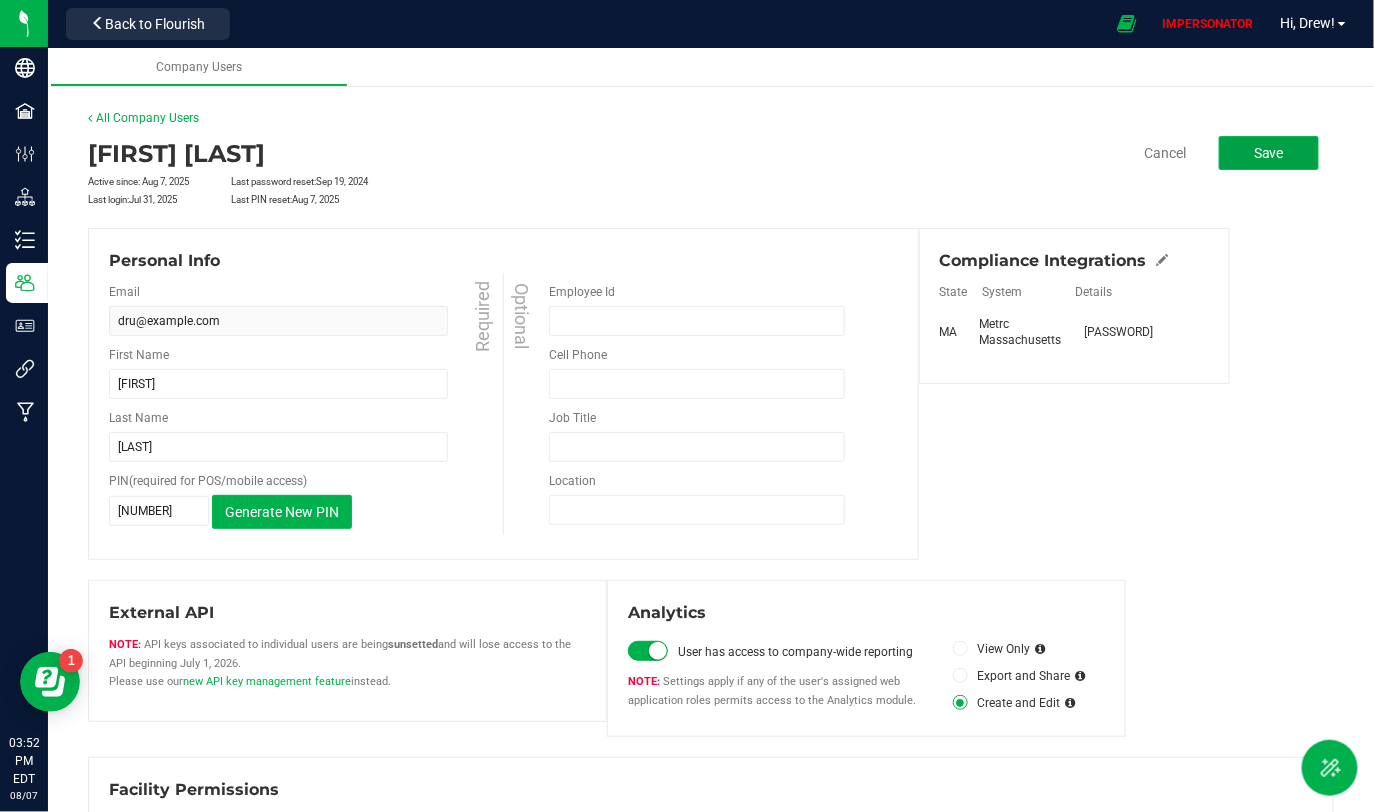 click on "Save" 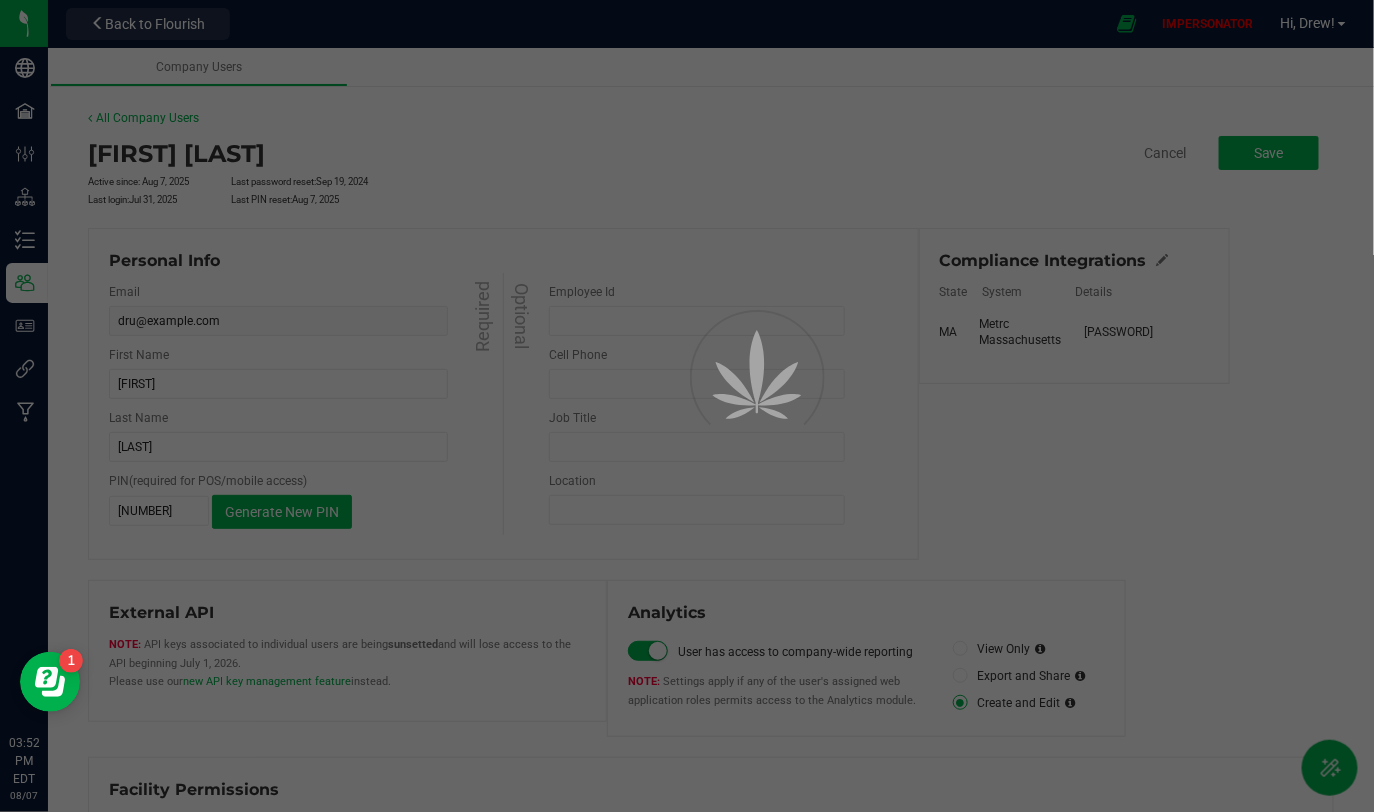 click at bounding box center (687, 406) 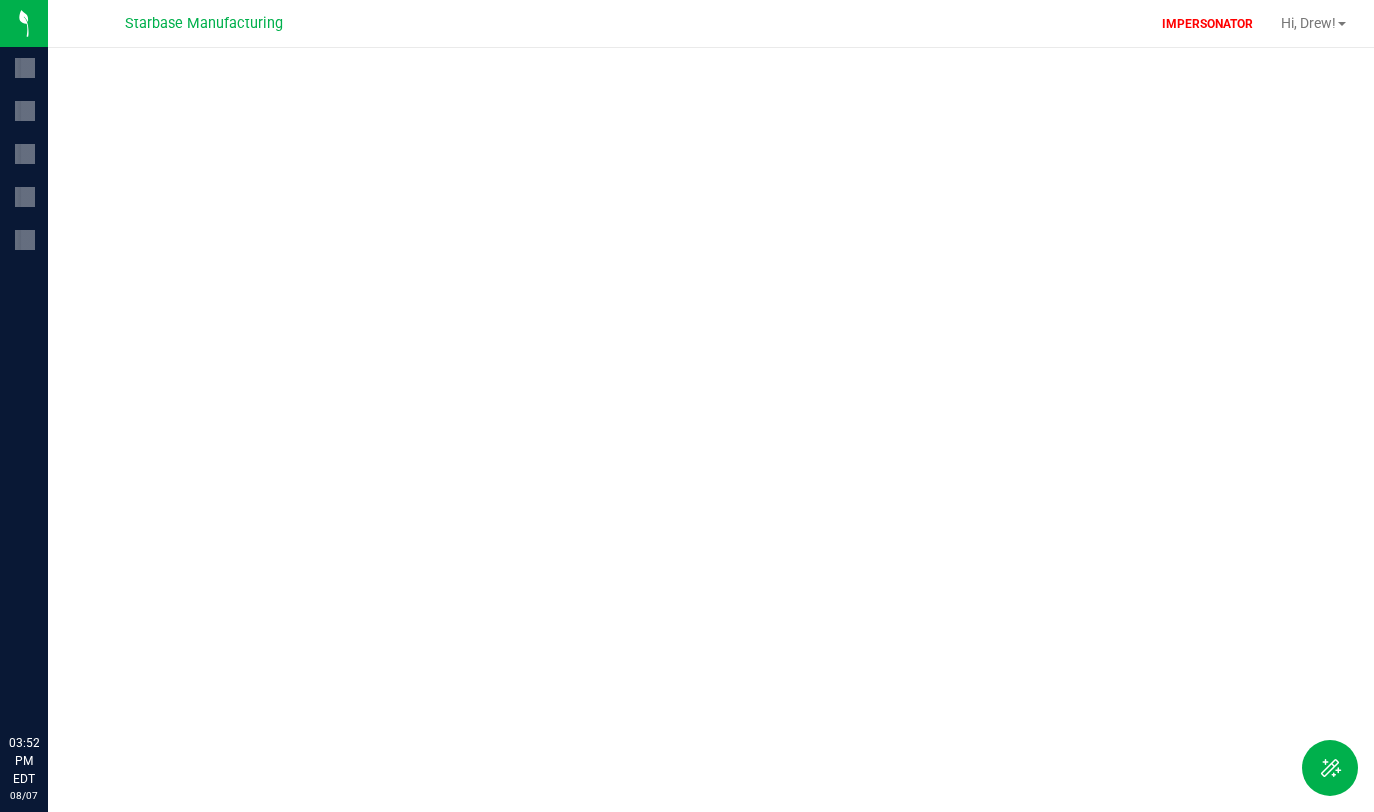 scroll, scrollTop: 0, scrollLeft: 0, axis: both 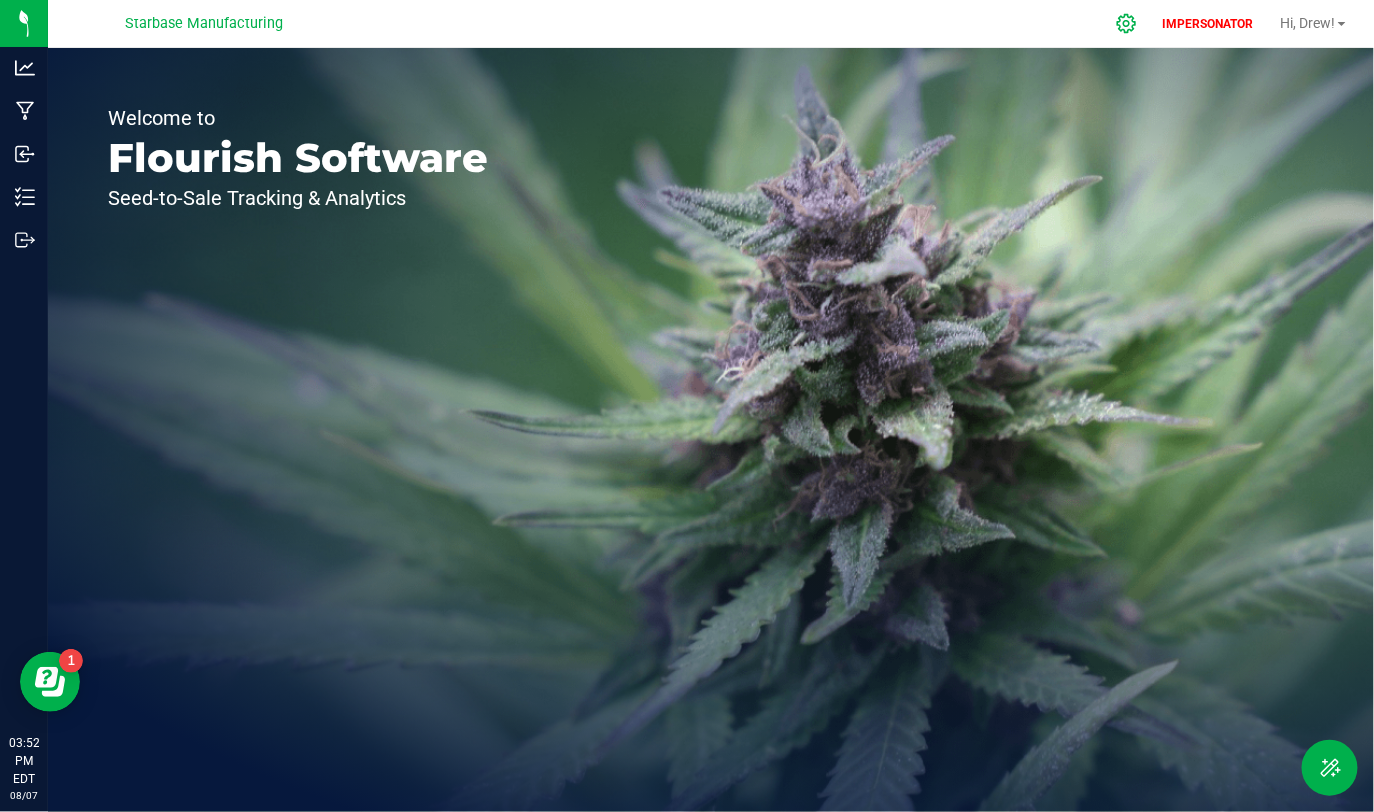 click 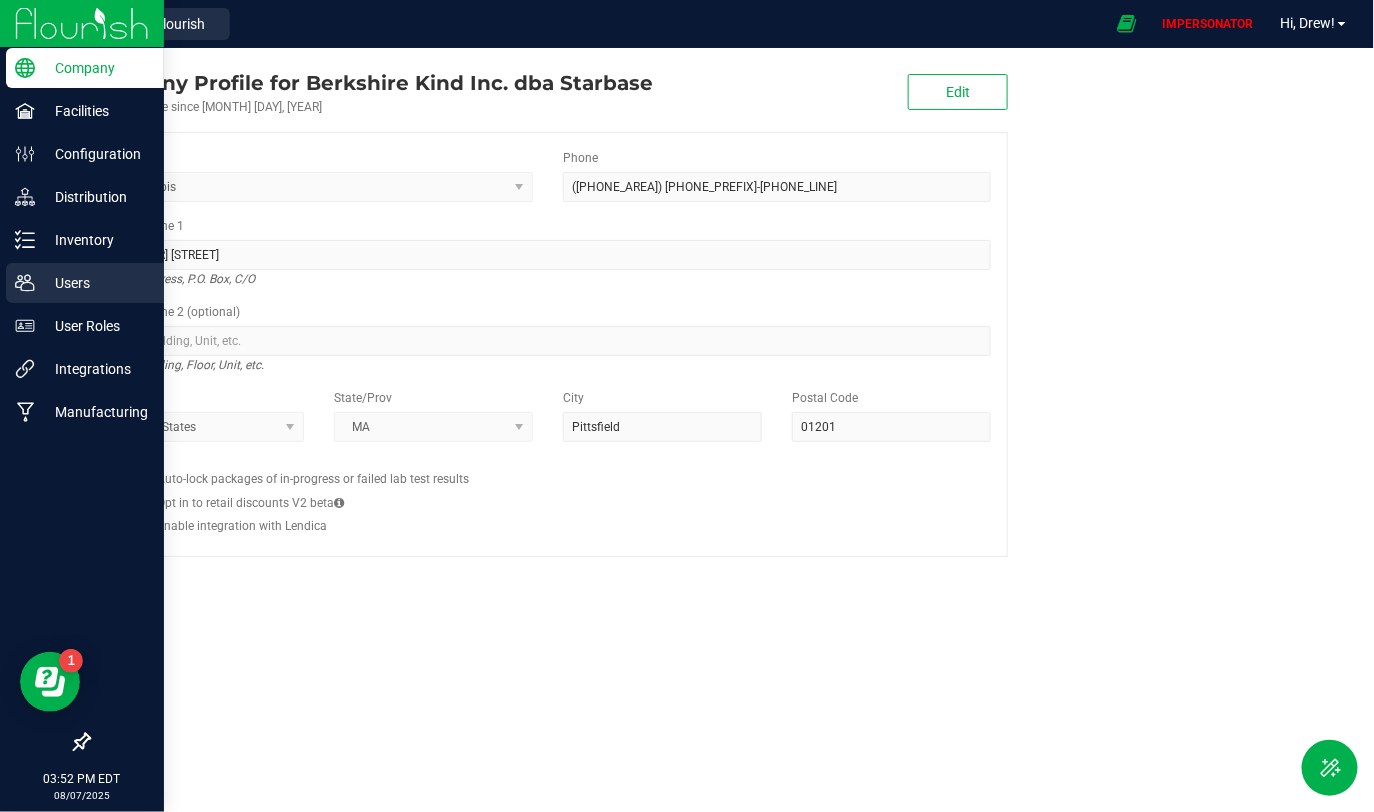 click on "Users" at bounding box center [95, 283] 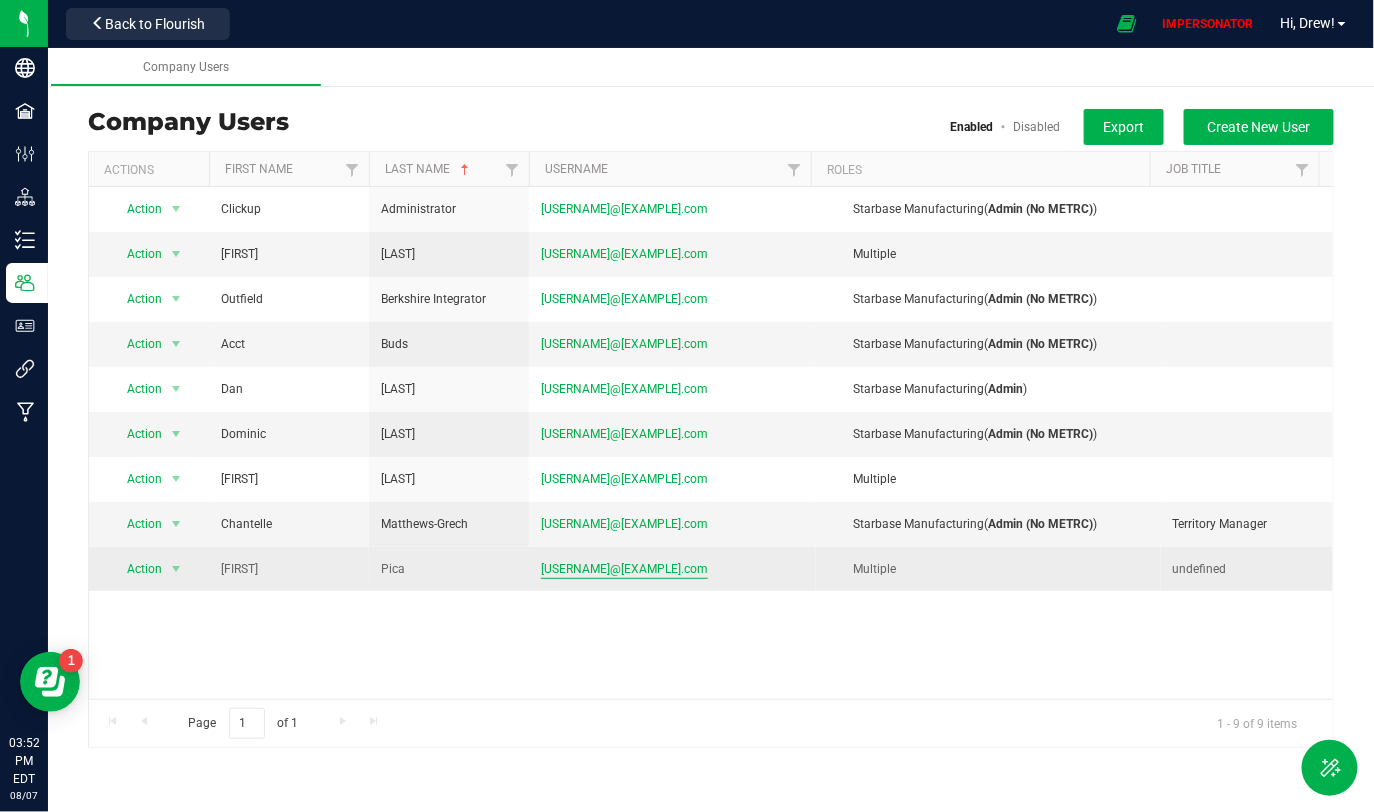 click on "[USERNAME]@[EXAMPLE].com" at bounding box center (624, 569) 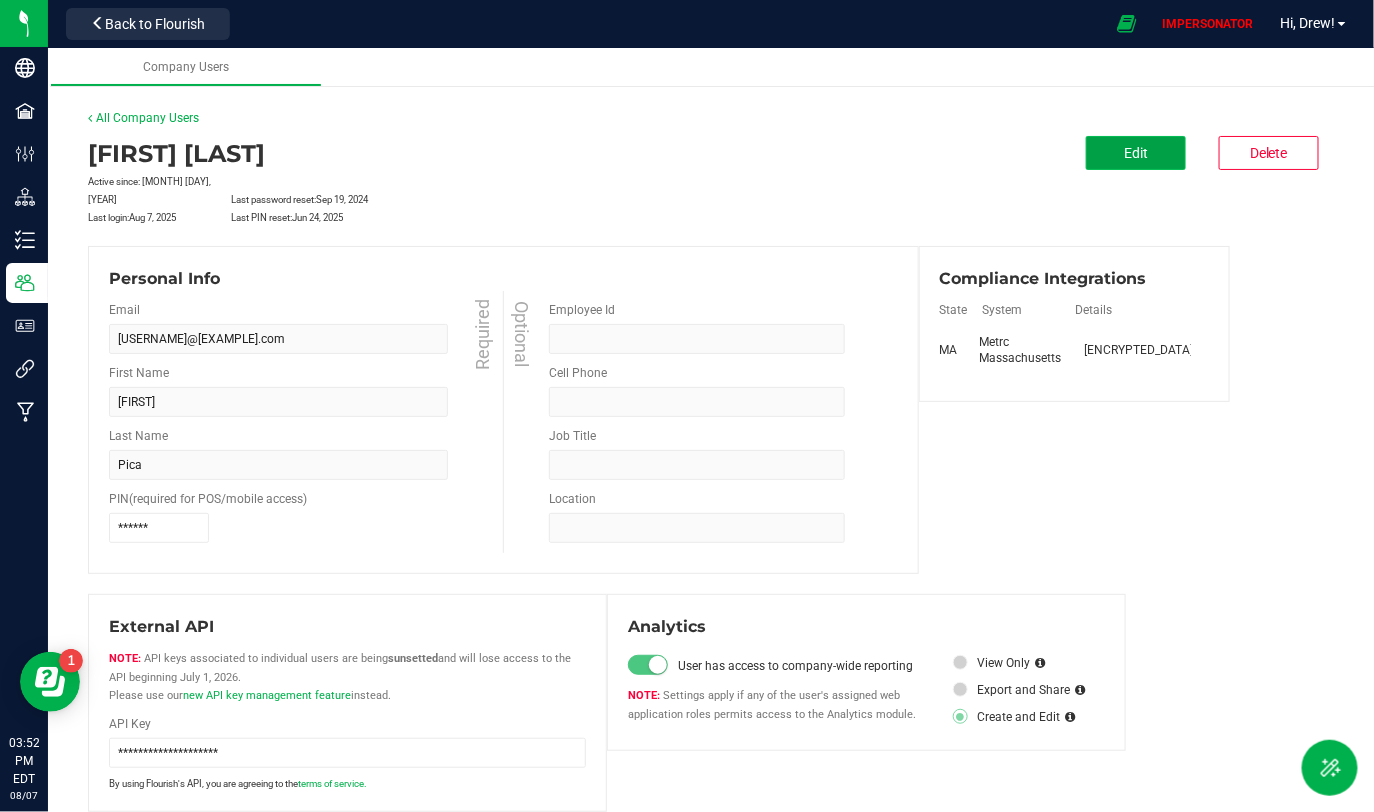 click on "Edit" at bounding box center [1136, 153] 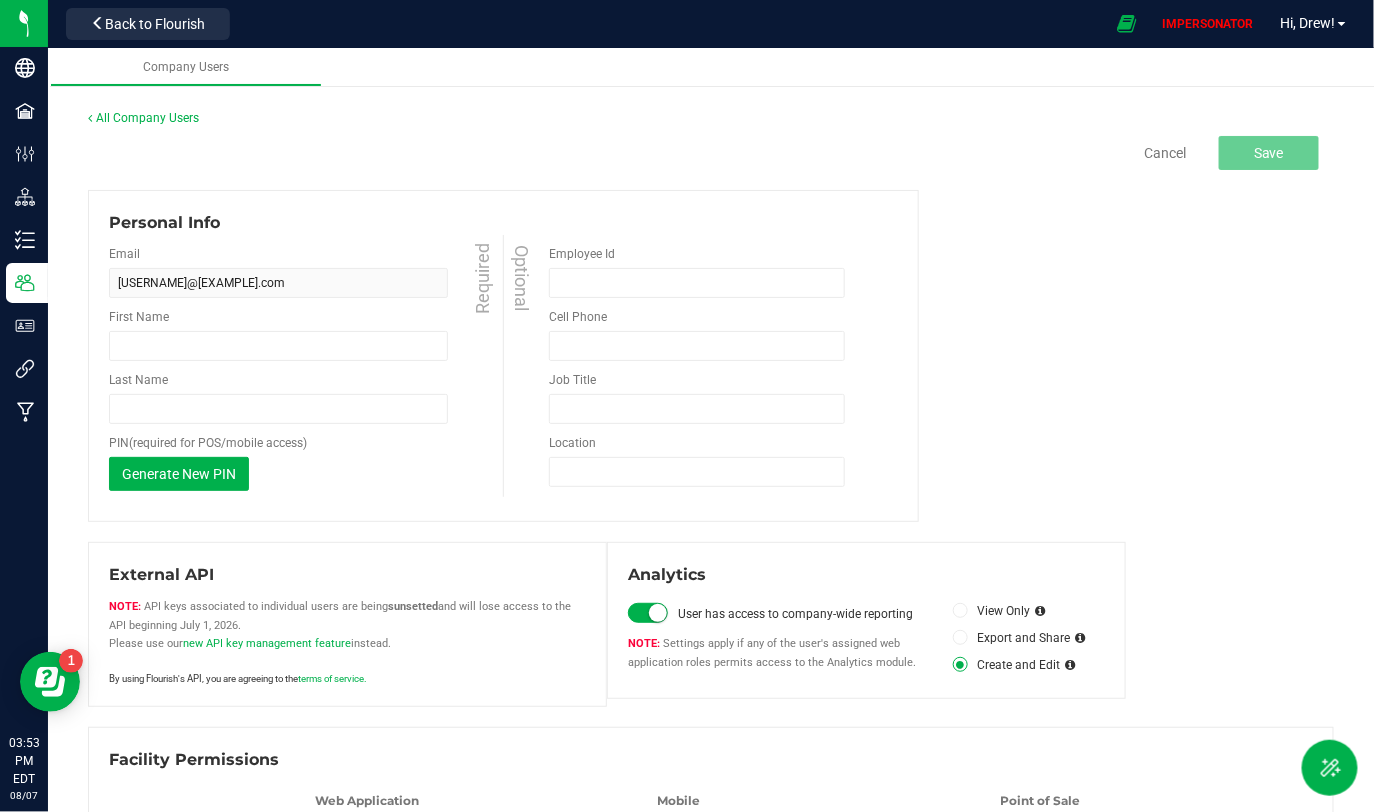 type on "[FIRST]" 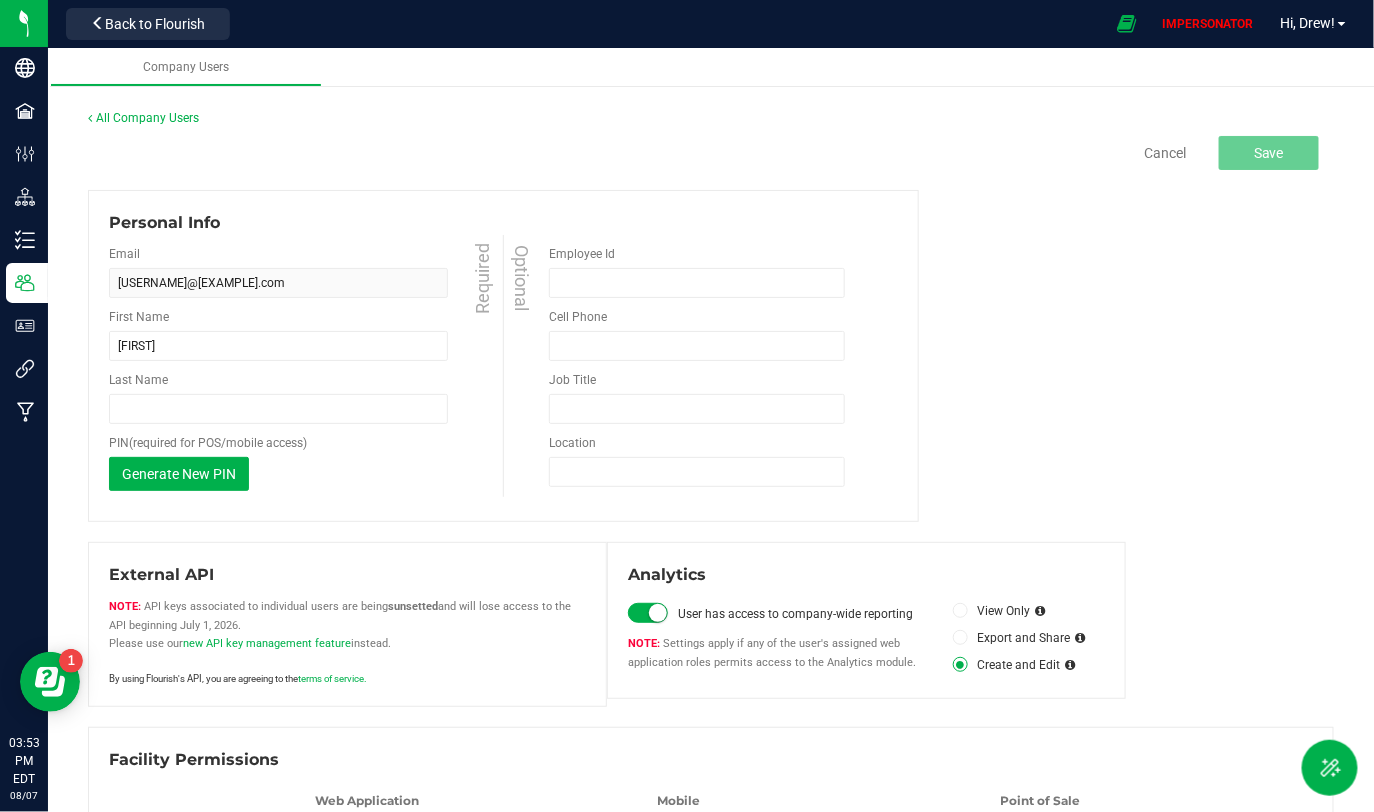 type on "Pica" 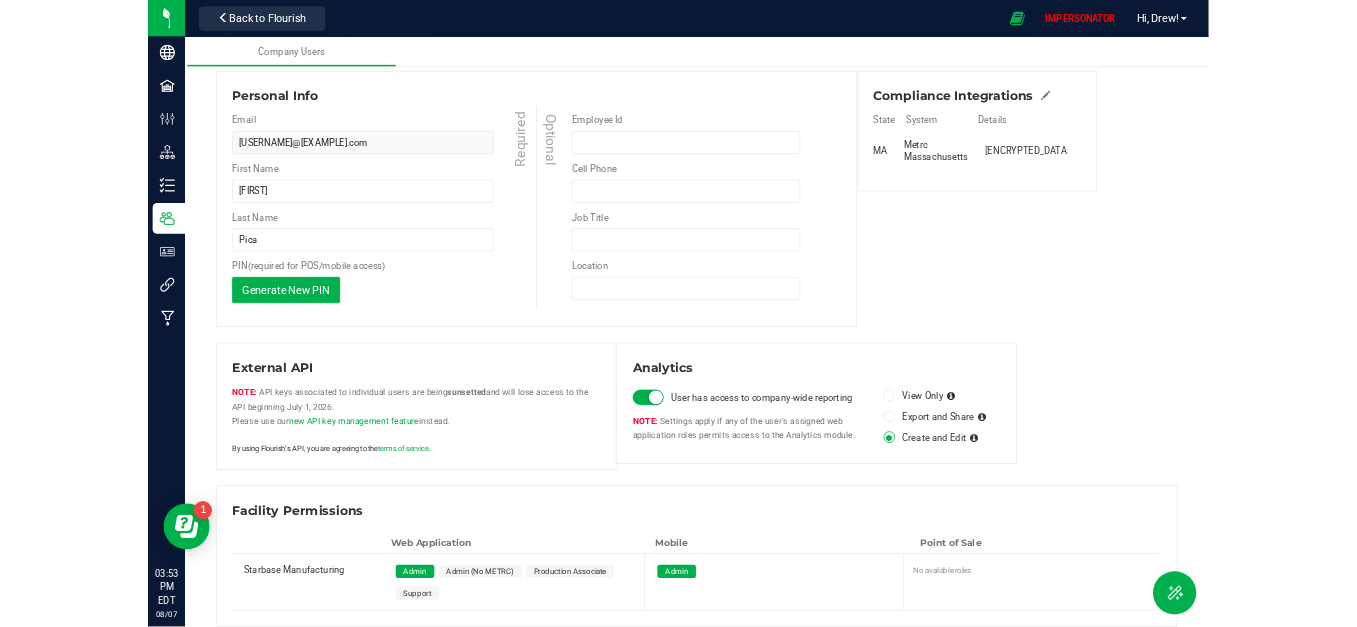 scroll, scrollTop: 0, scrollLeft: 0, axis: both 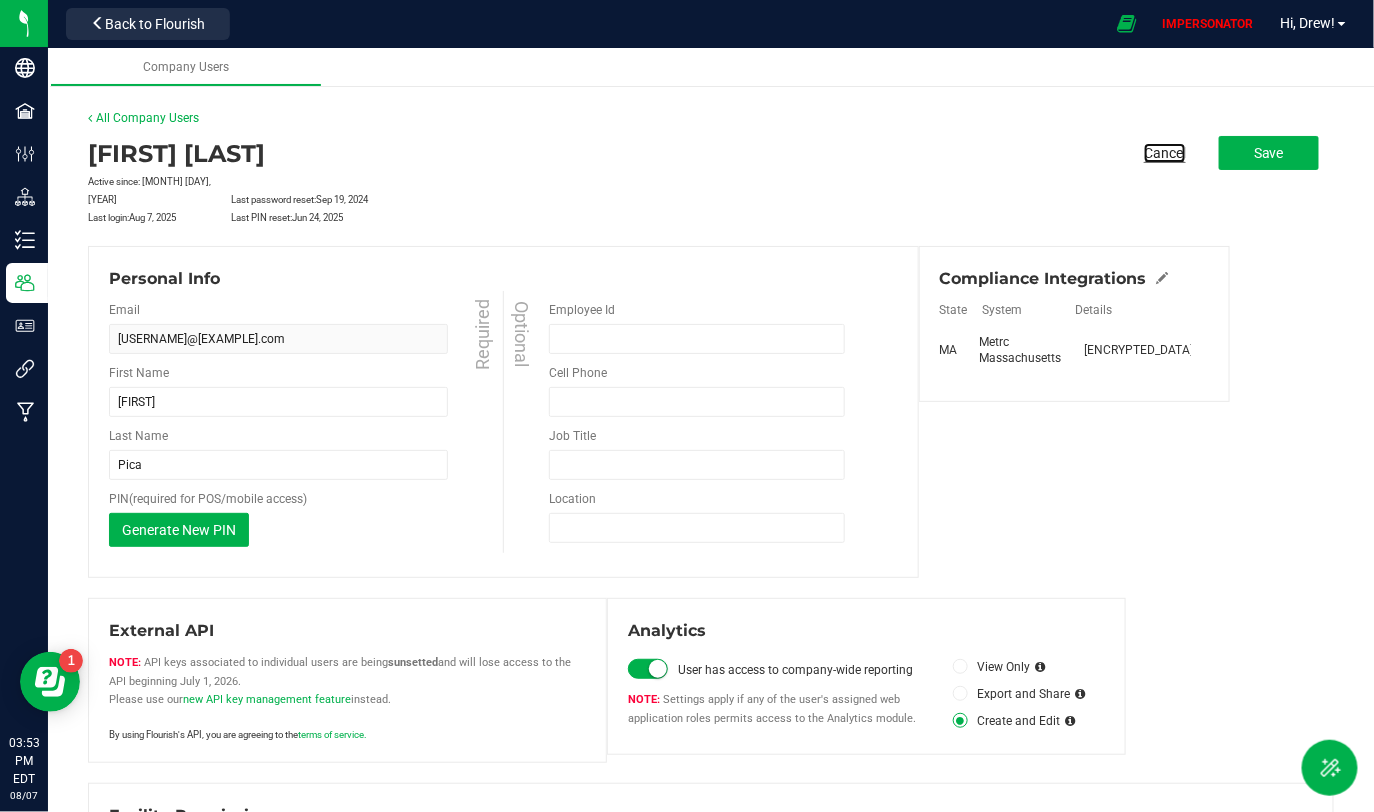 click on "Cancel" at bounding box center [1165, 153] 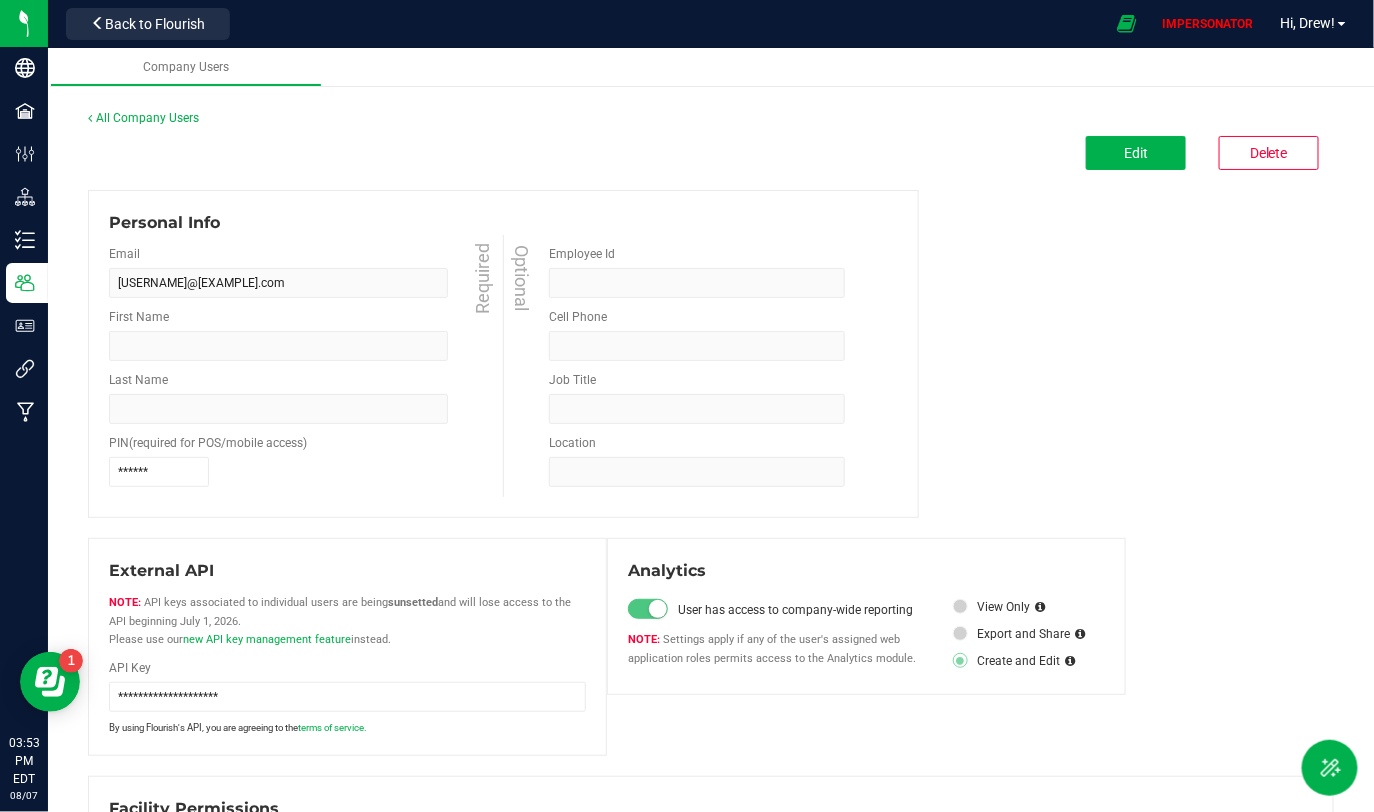 type on "[FIRST]" 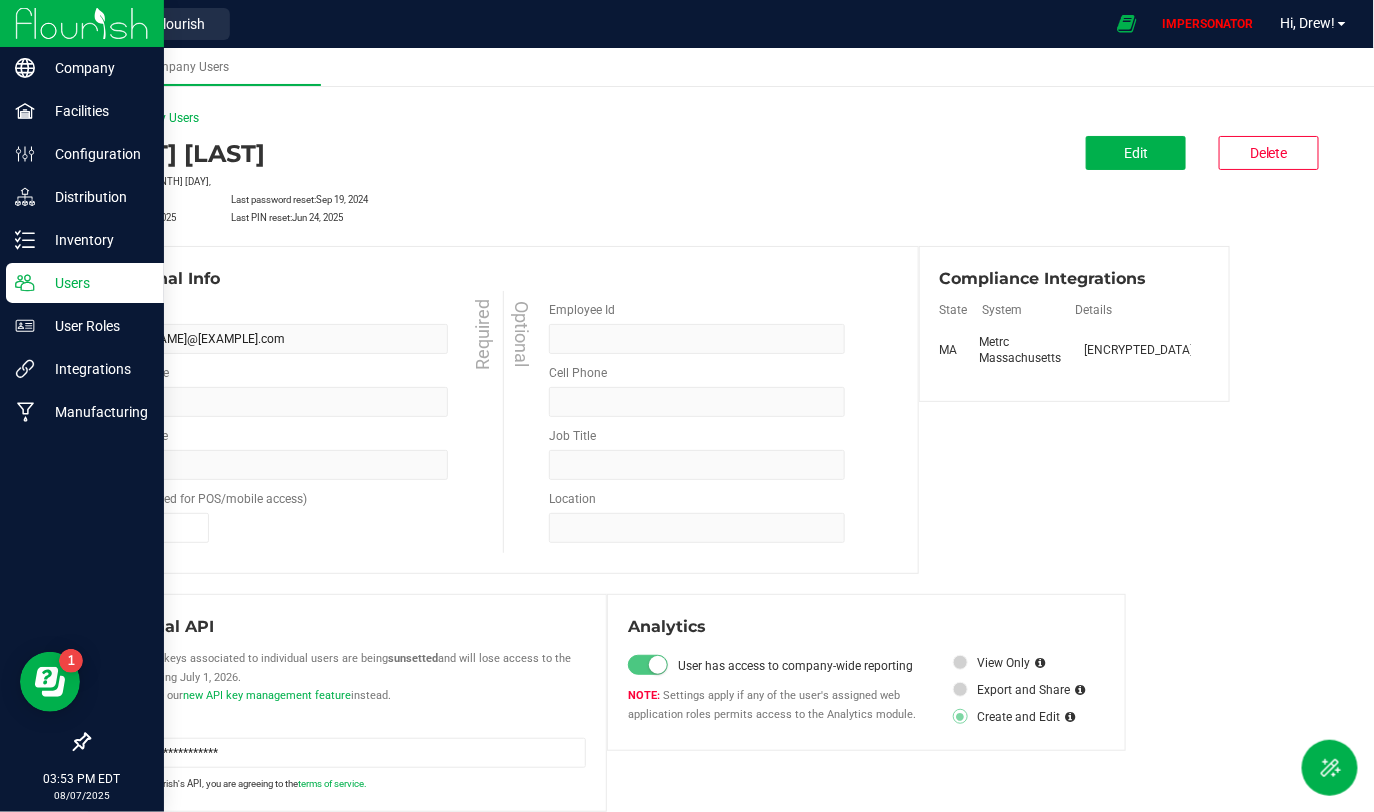 click on "Users" at bounding box center (95, 283) 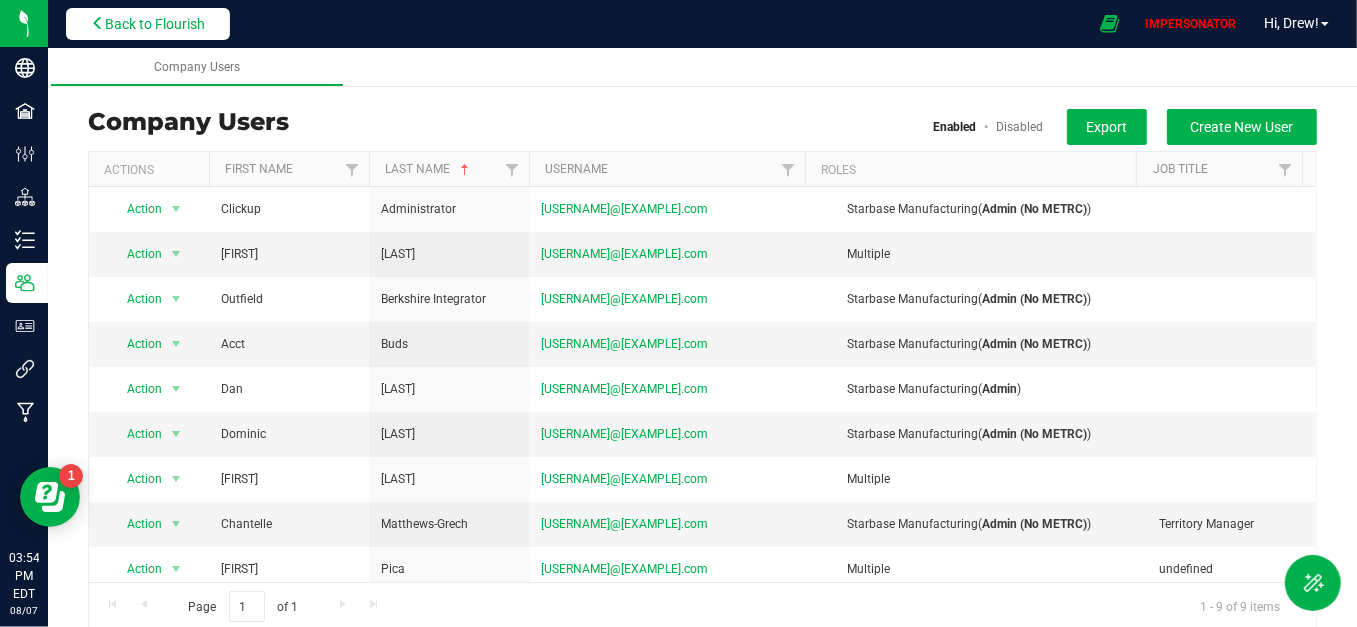 click on "Back to Flourish" at bounding box center (148, 24) 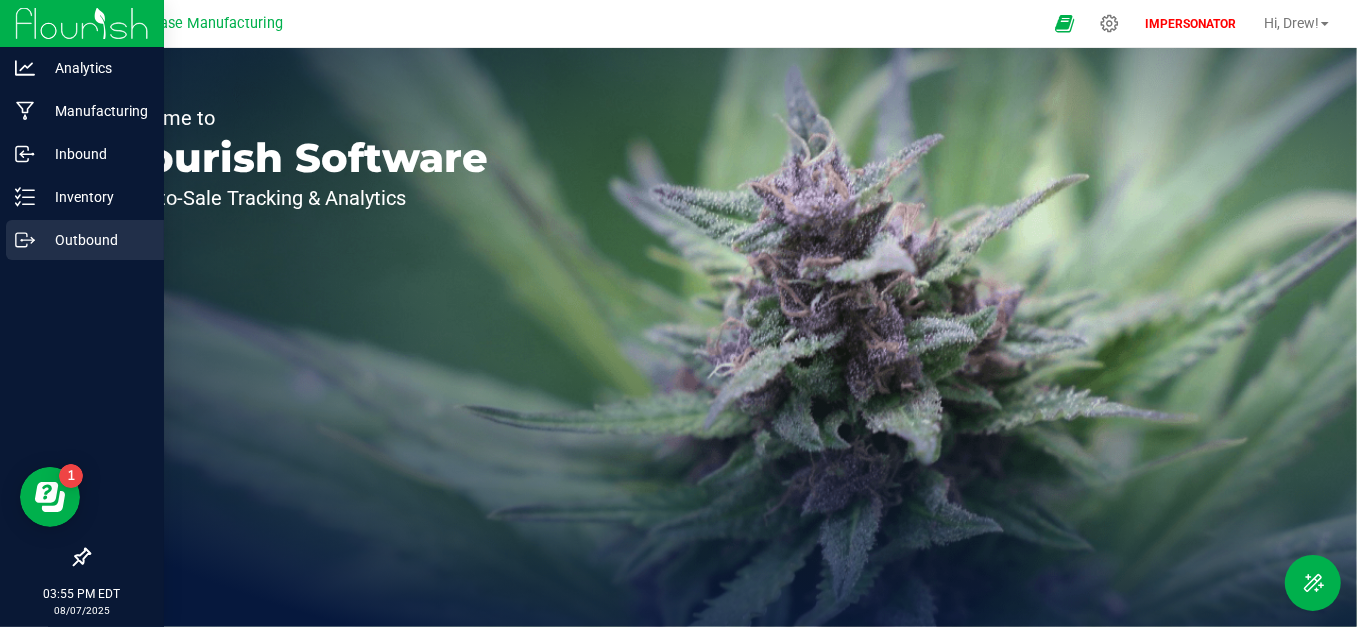 click on "Outbound" at bounding box center [85, 240] 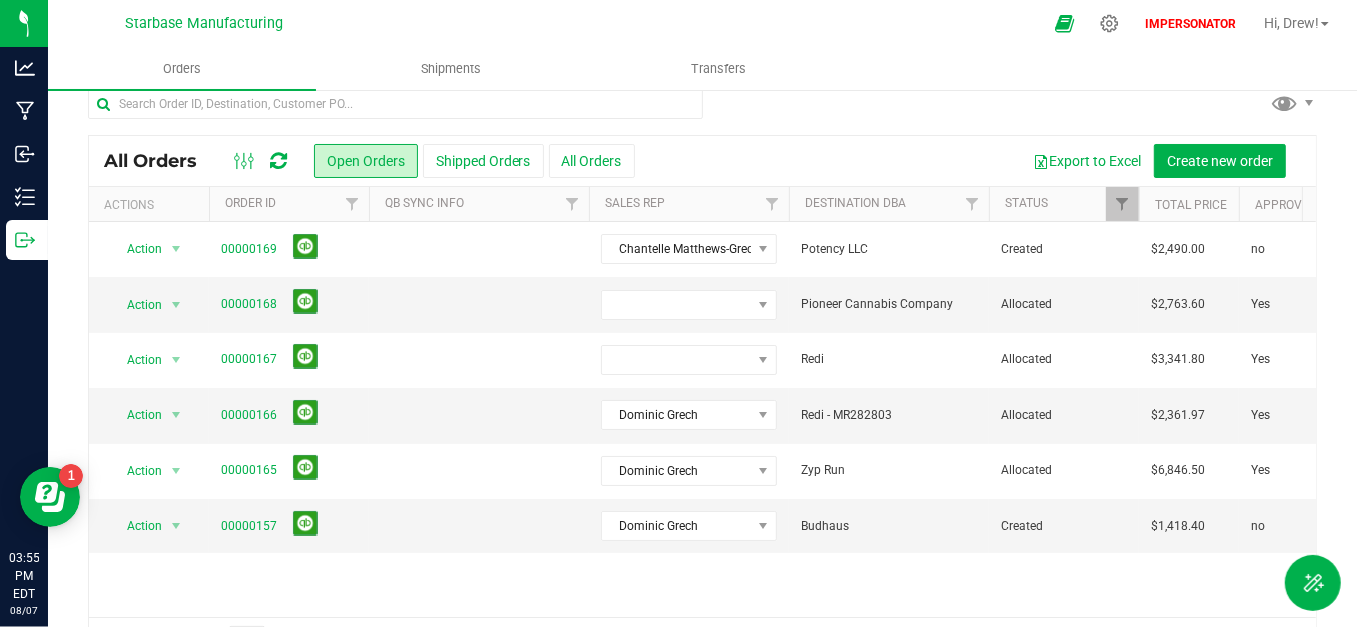 scroll, scrollTop: 0, scrollLeft: 0, axis: both 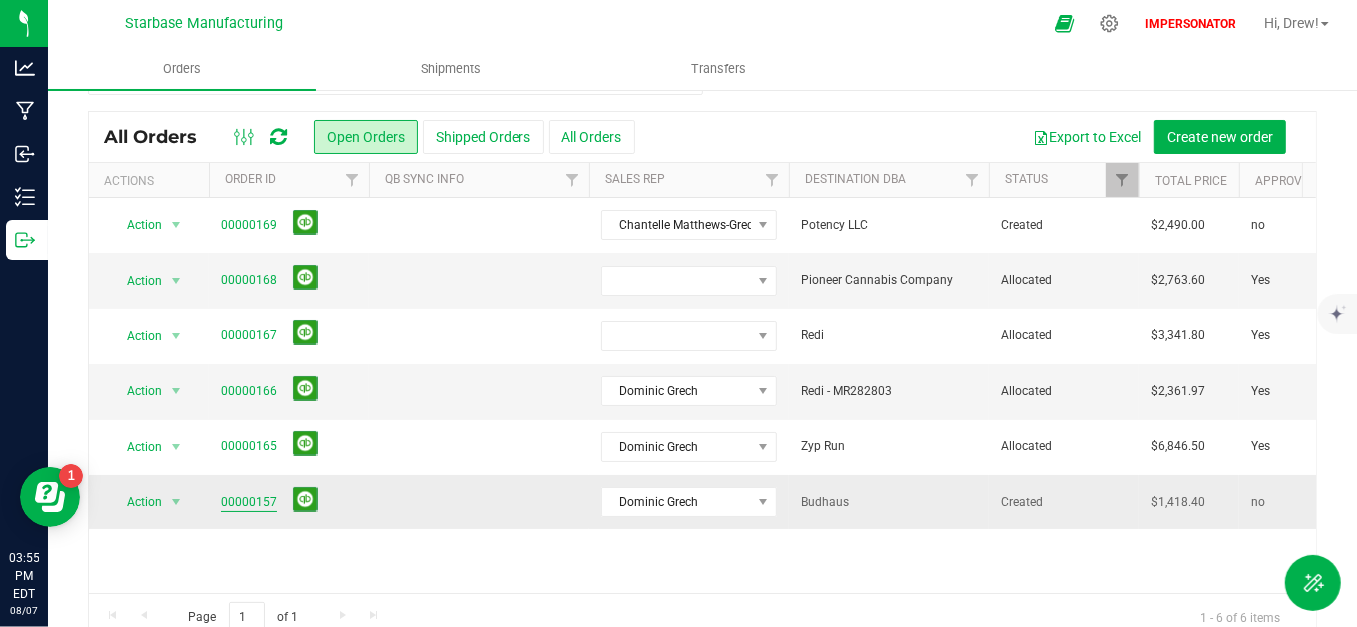 click on "00000157" at bounding box center (249, 502) 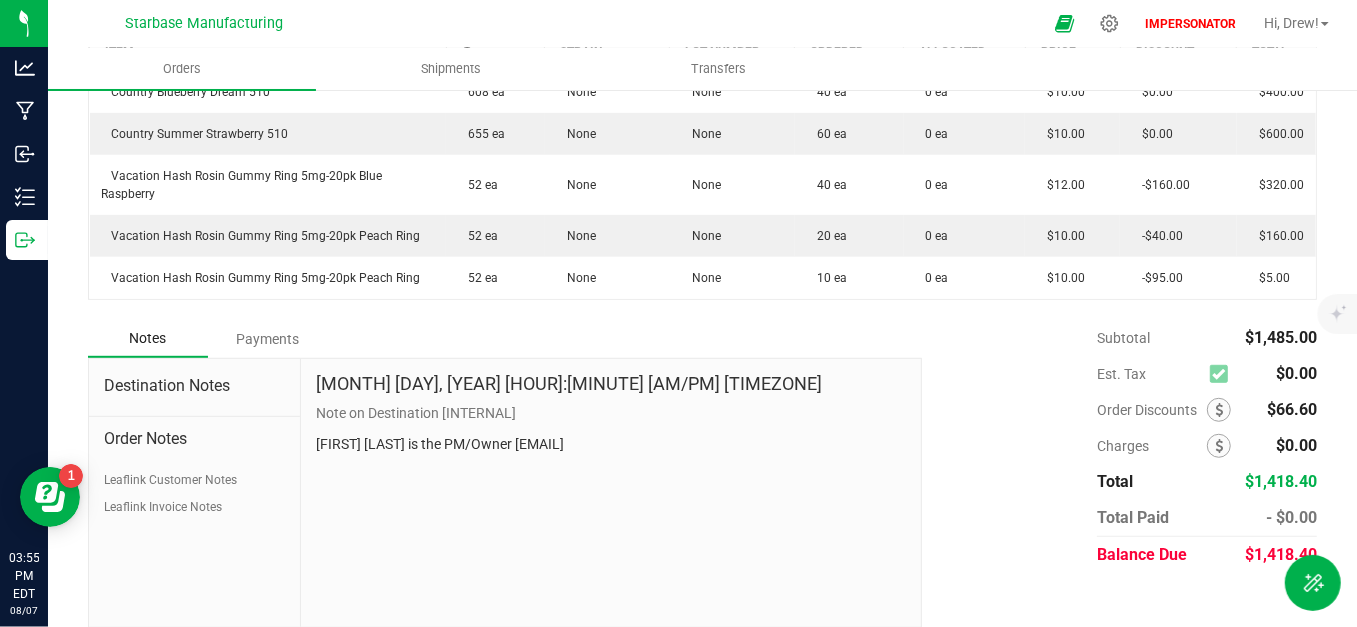 scroll, scrollTop: 0, scrollLeft: 0, axis: both 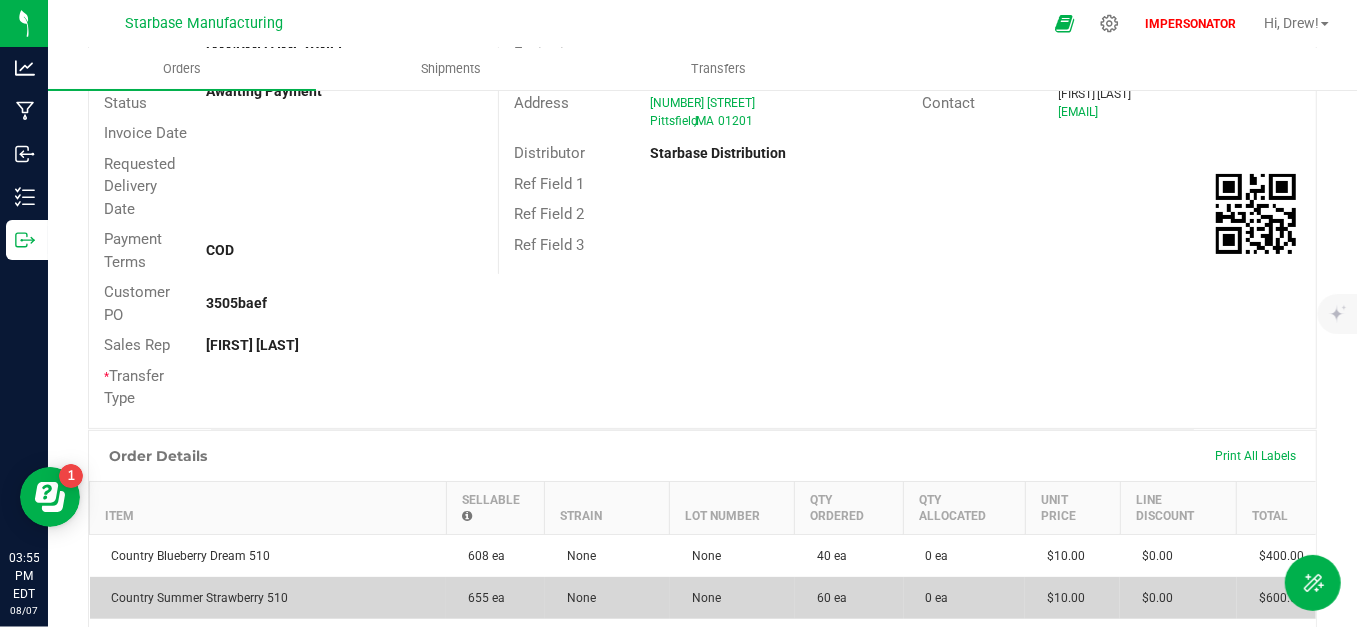 drag, startPoint x: 803, startPoint y: 568, endPoint x: 863, endPoint y: 572, distance: 60.133186 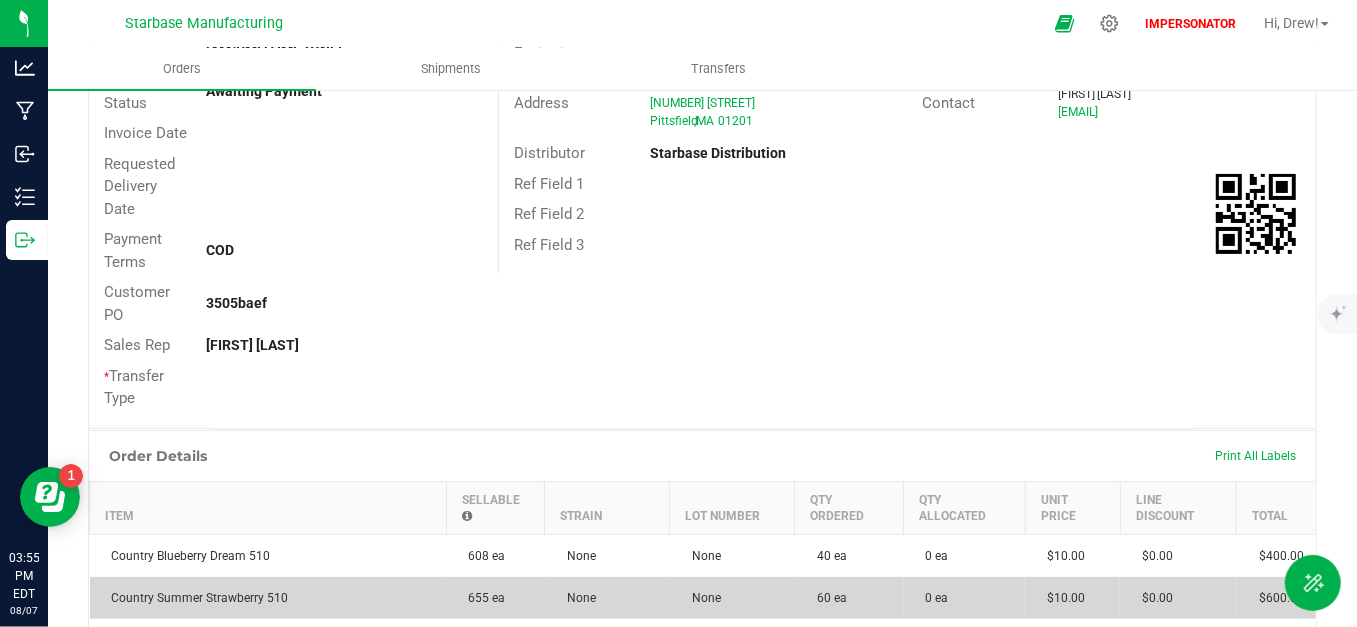 click on "60 ea" at bounding box center (849, 598) 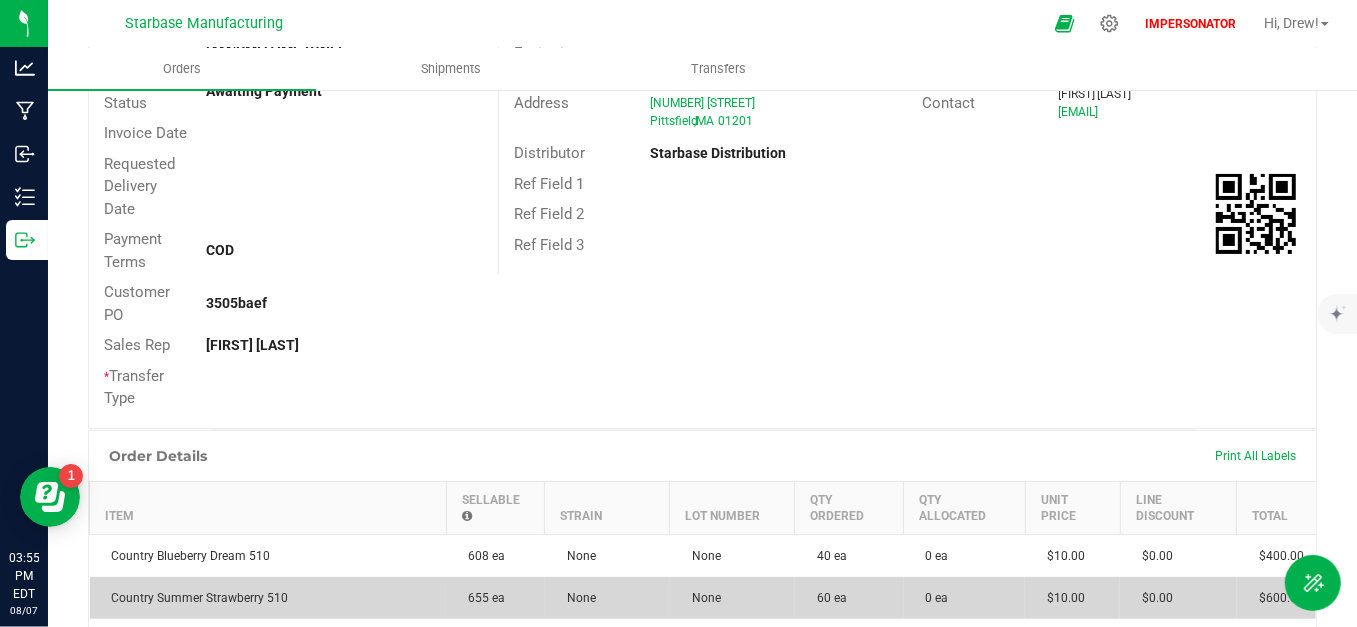 click on "60 ea" at bounding box center (849, 598) 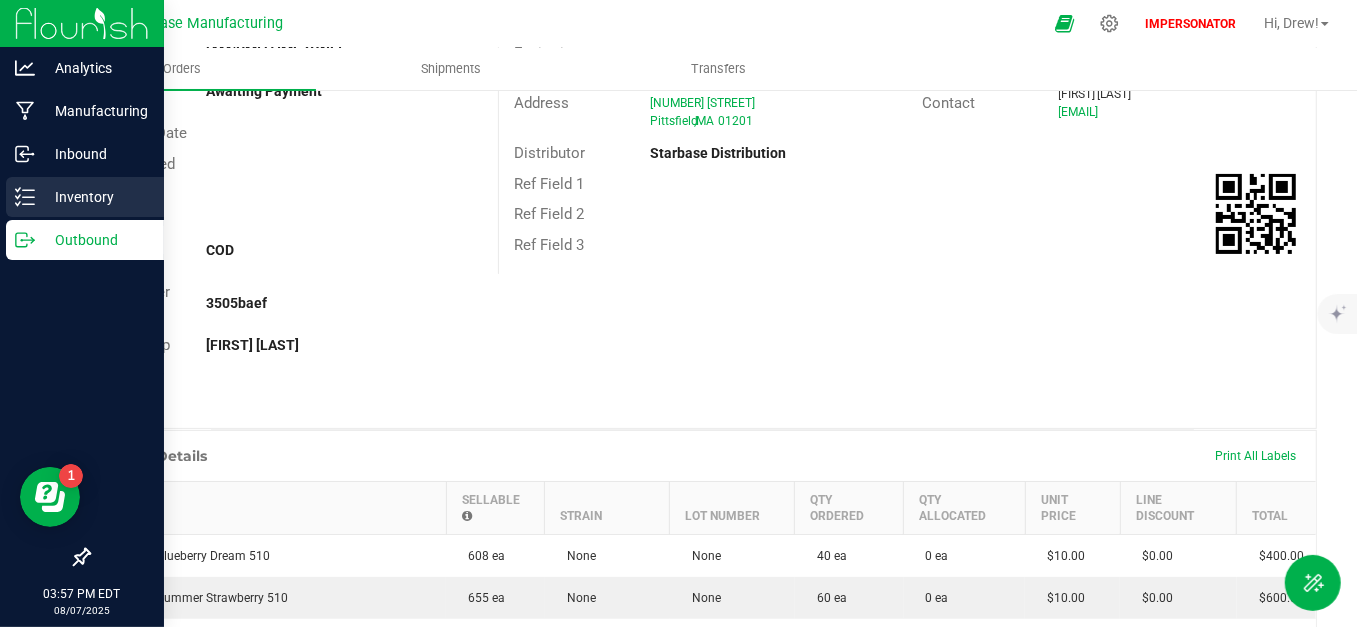 click on "Inventory" at bounding box center (95, 197) 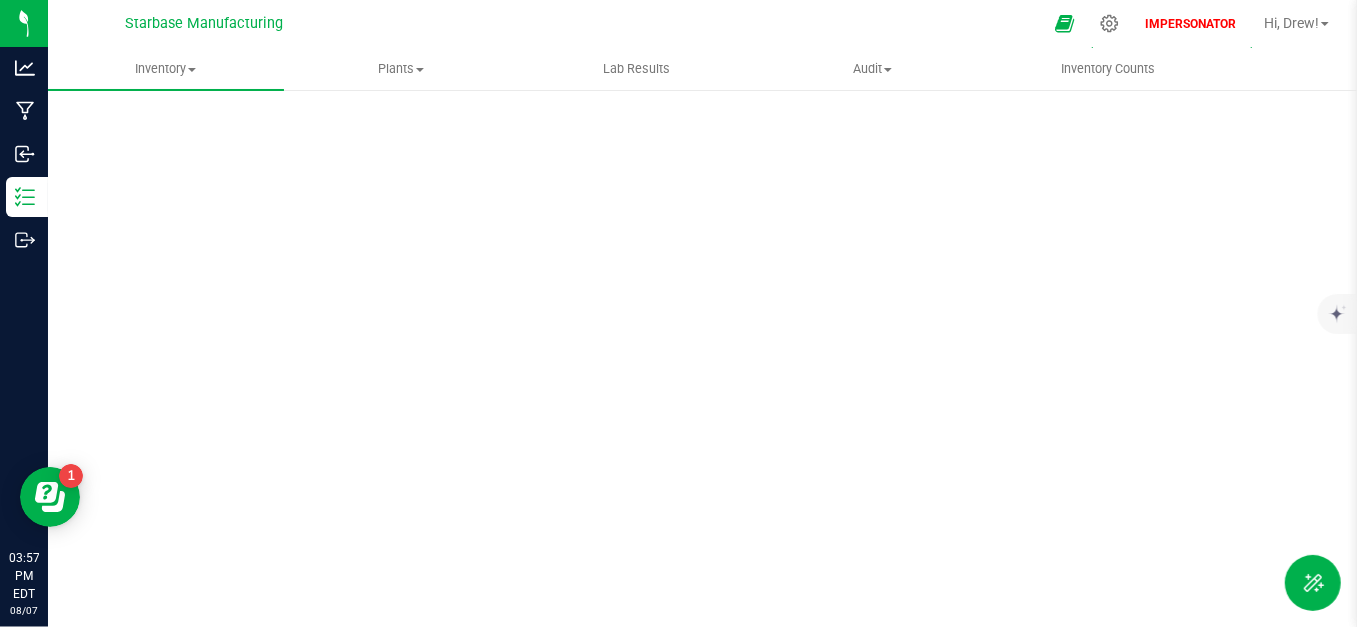 scroll, scrollTop: 70, scrollLeft: 0, axis: vertical 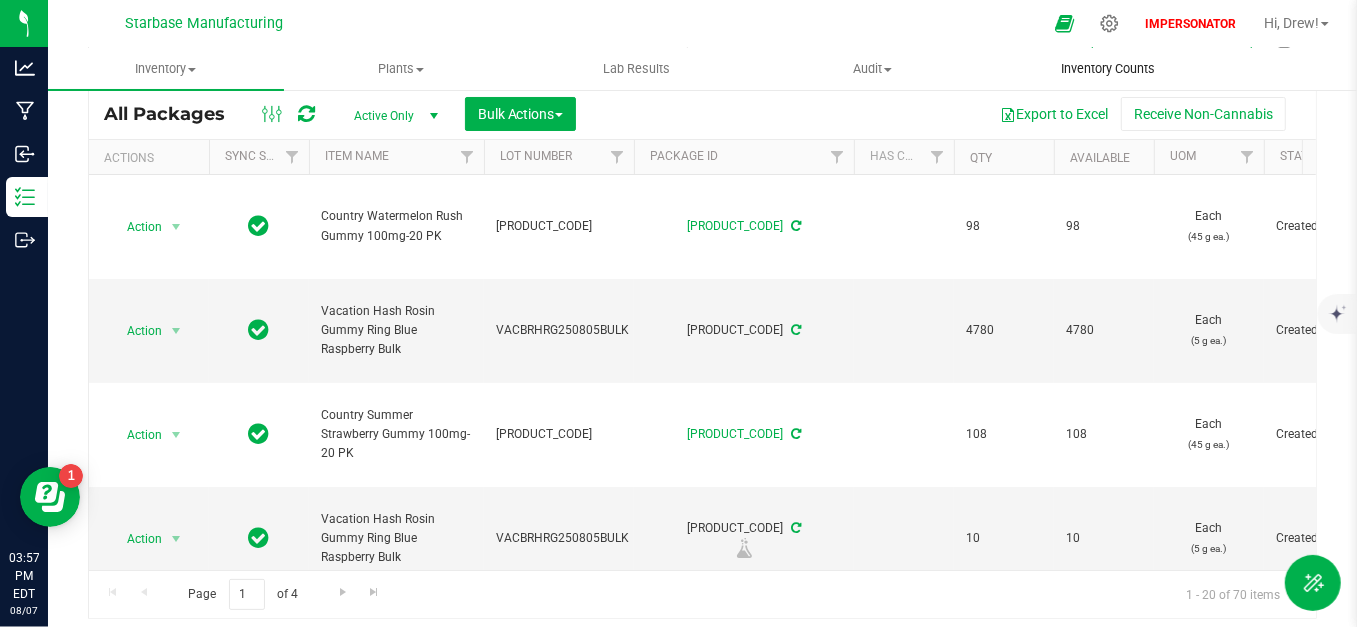 click on "Inventory Counts" at bounding box center (1108, 69) 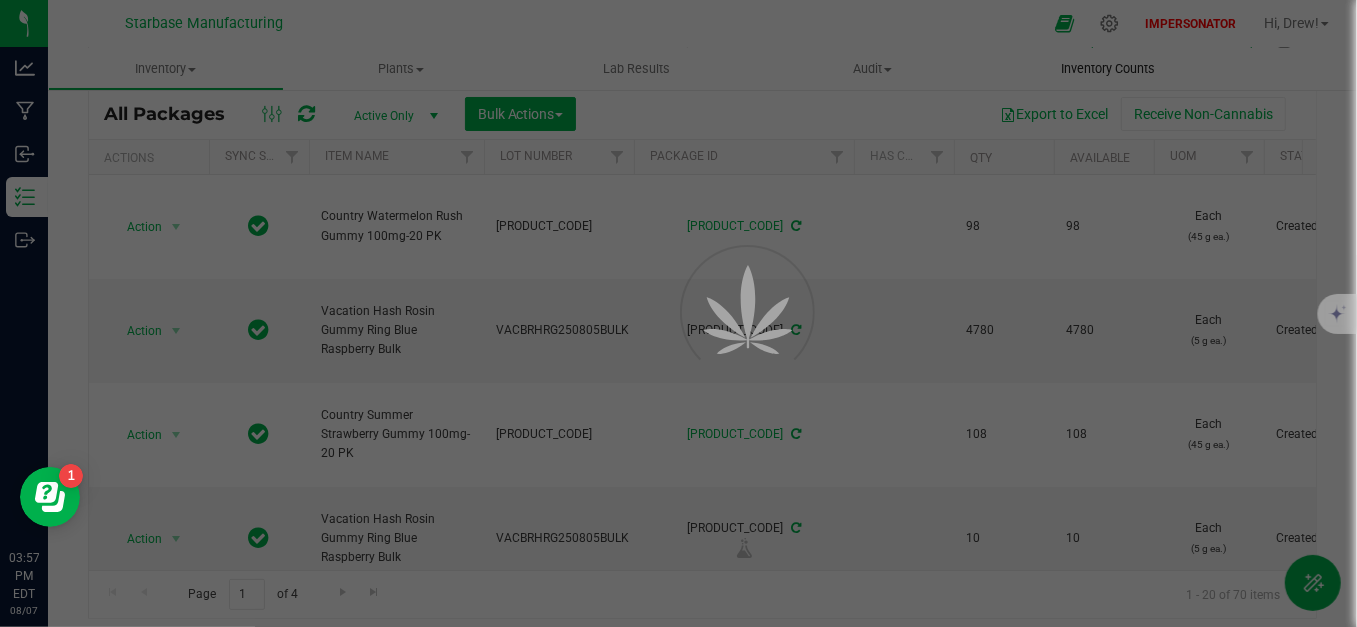 scroll, scrollTop: 0, scrollLeft: 0, axis: both 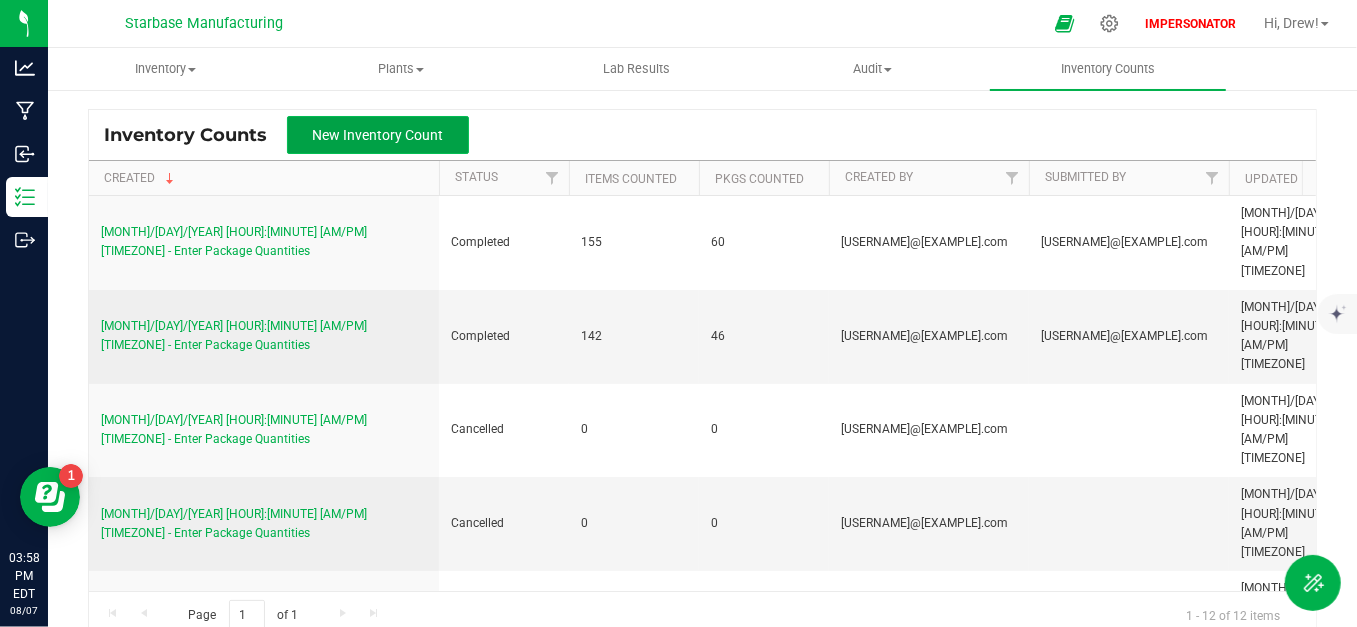 click on "New Inventory Count" at bounding box center [378, 135] 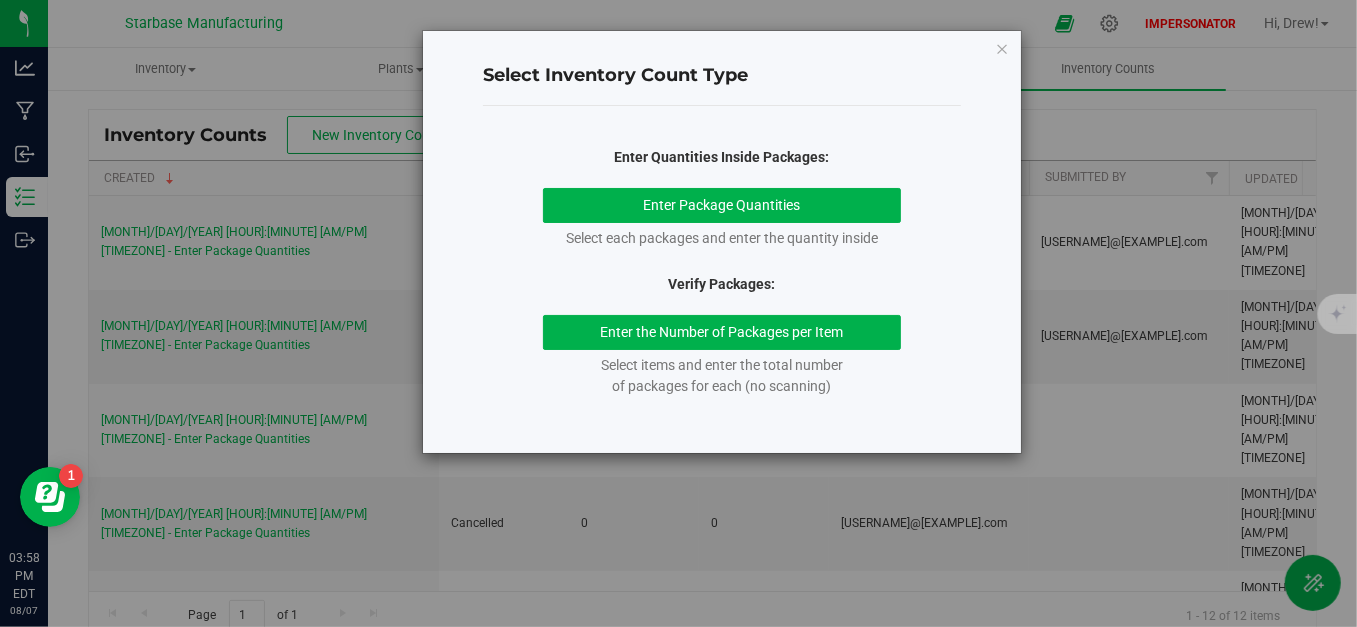 drag, startPoint x: 751, startPoint y: 388, endPoint x: 872, endPoint y: 388, distance: 121 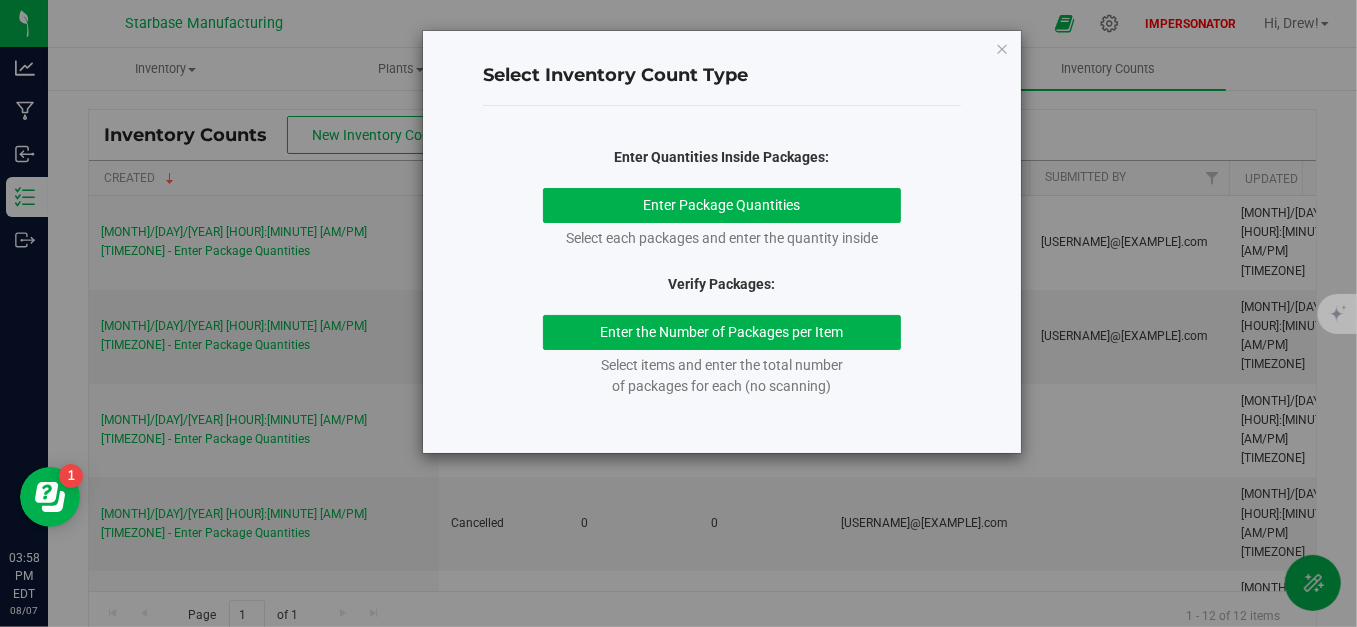 click on "Select items and enter the total number  of packages for each (no scanning)" at bounding box center (722, 376) 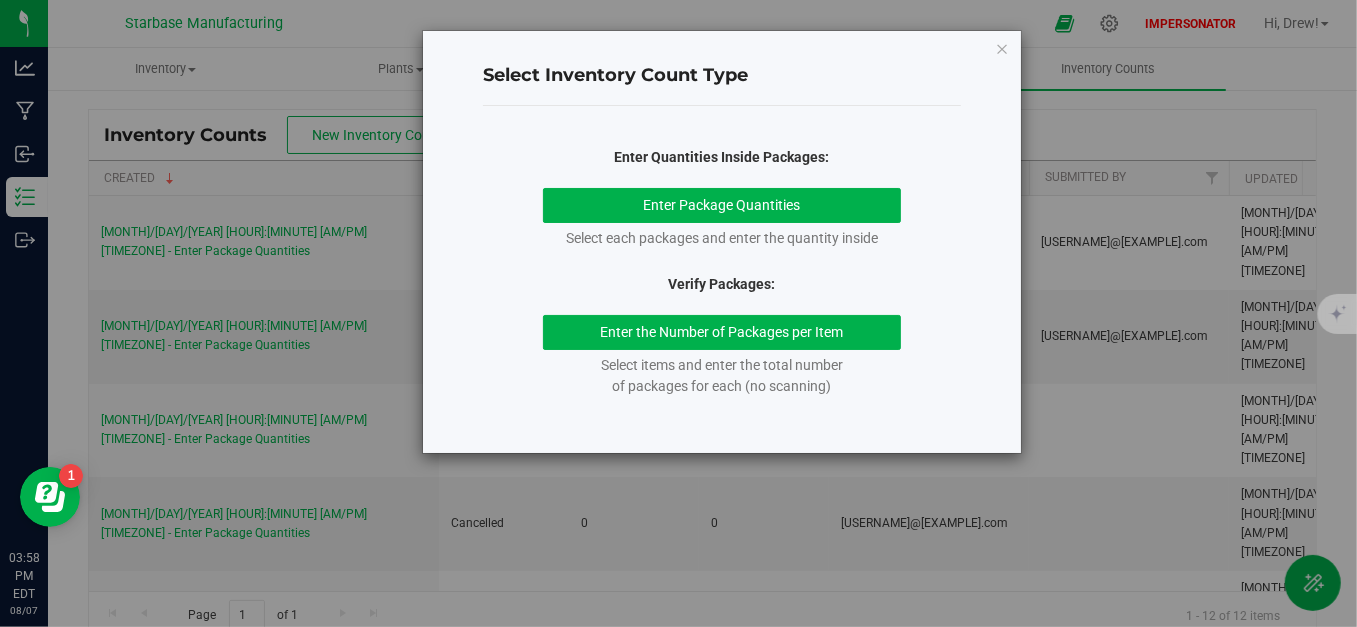 click on "Select items and enter the total number  of packages for each (no scanning)" at bounding box center (722, 376) 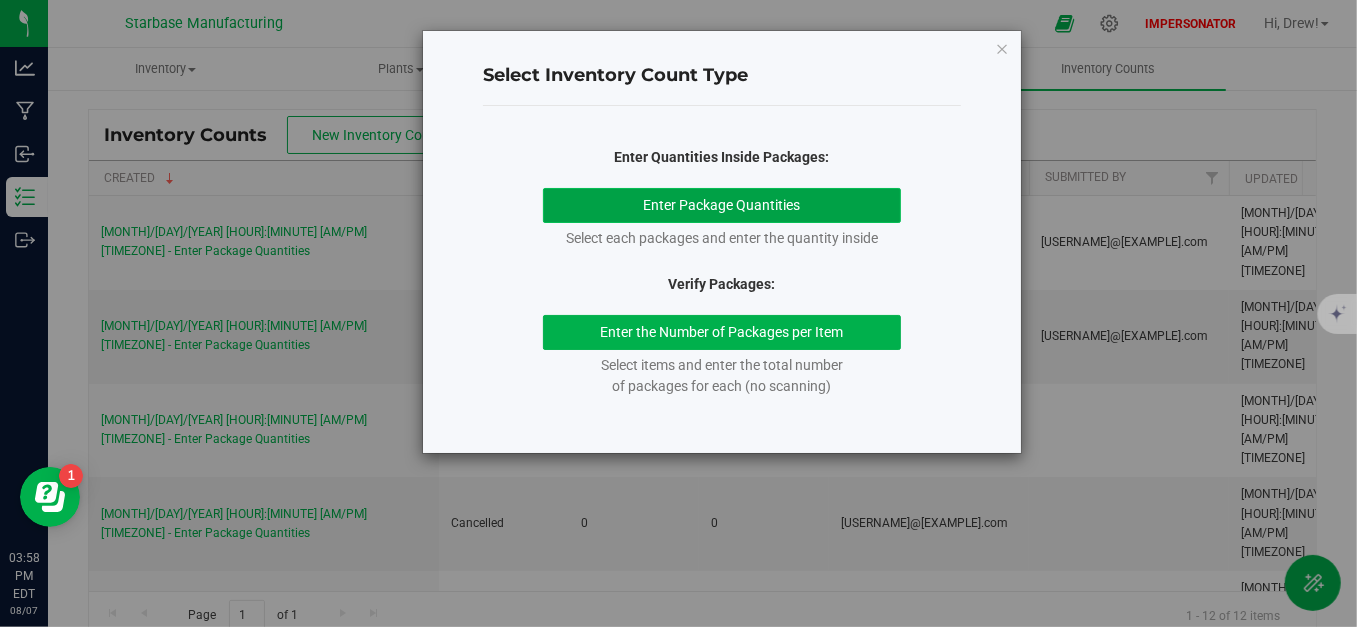 click on "Enter Package Quantities" at bounding box center (722, 205) 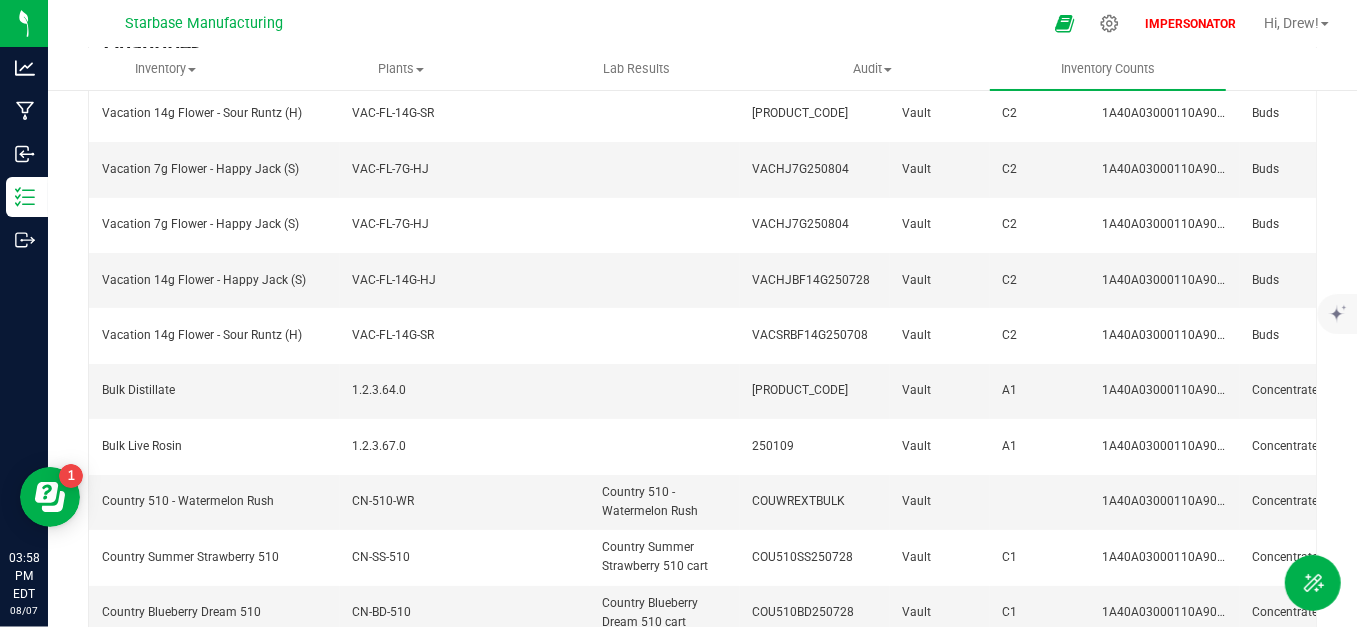 scroll, scrollTop: 0, scrollLeft: 0, axis: both 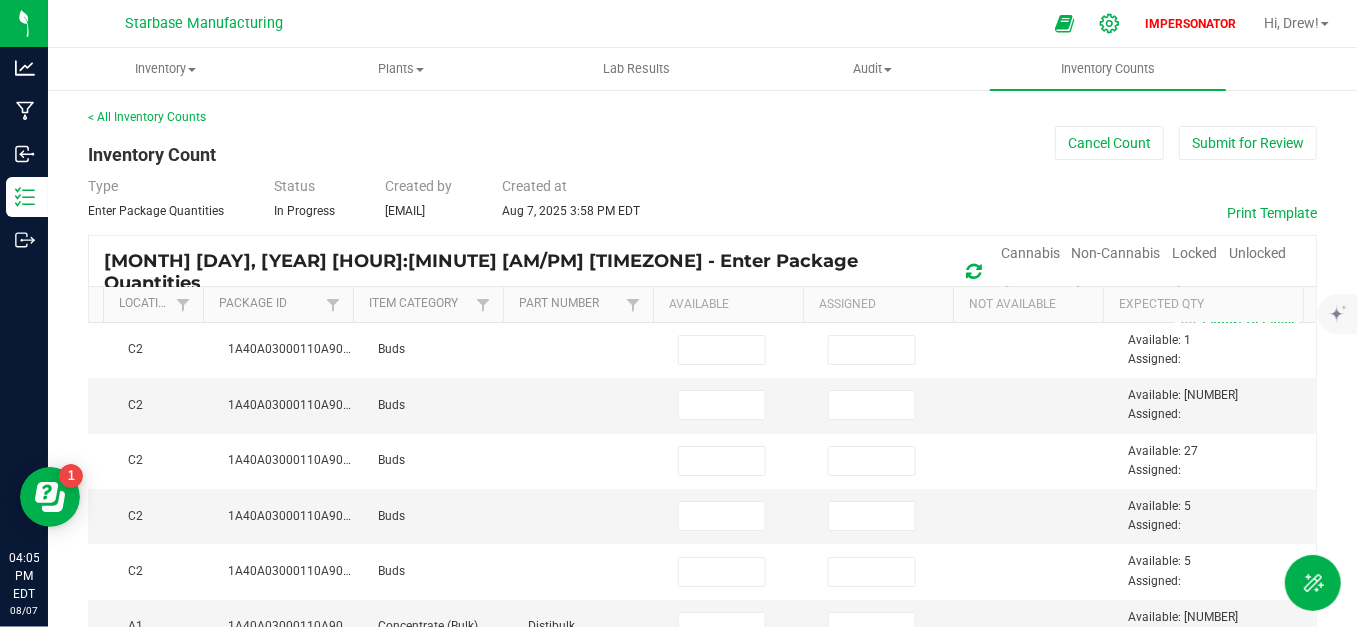click 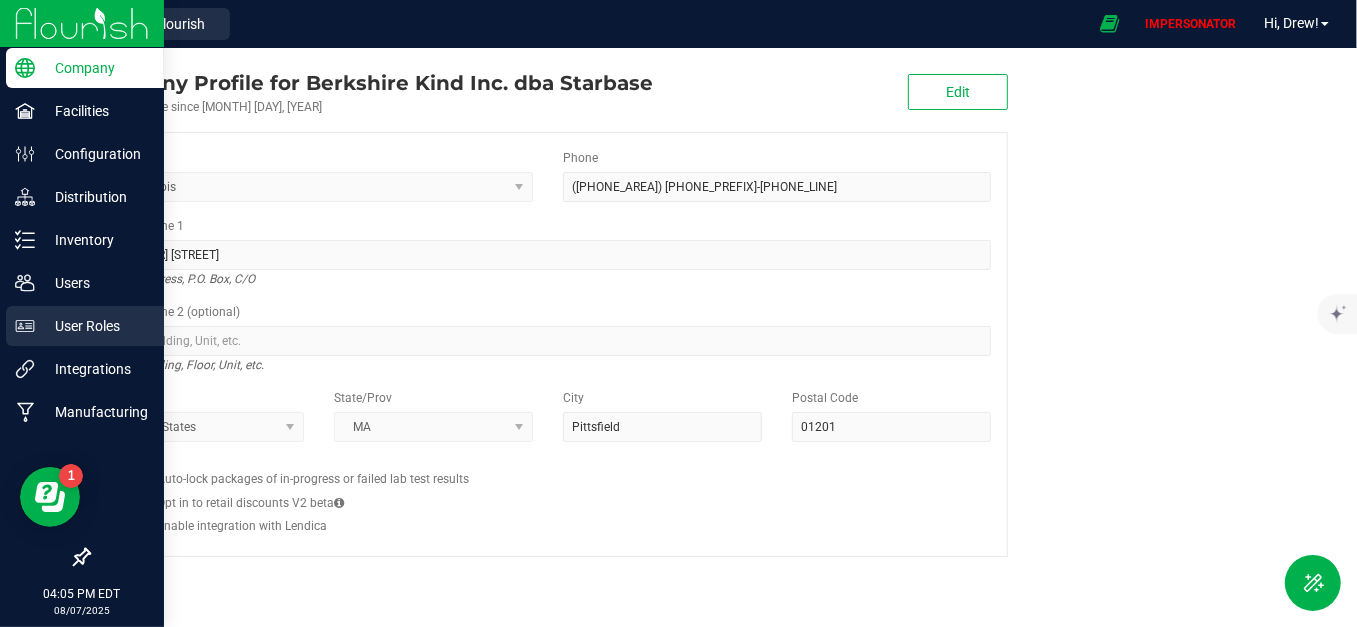 click on "User Roles" at bounding box center [95, 326] 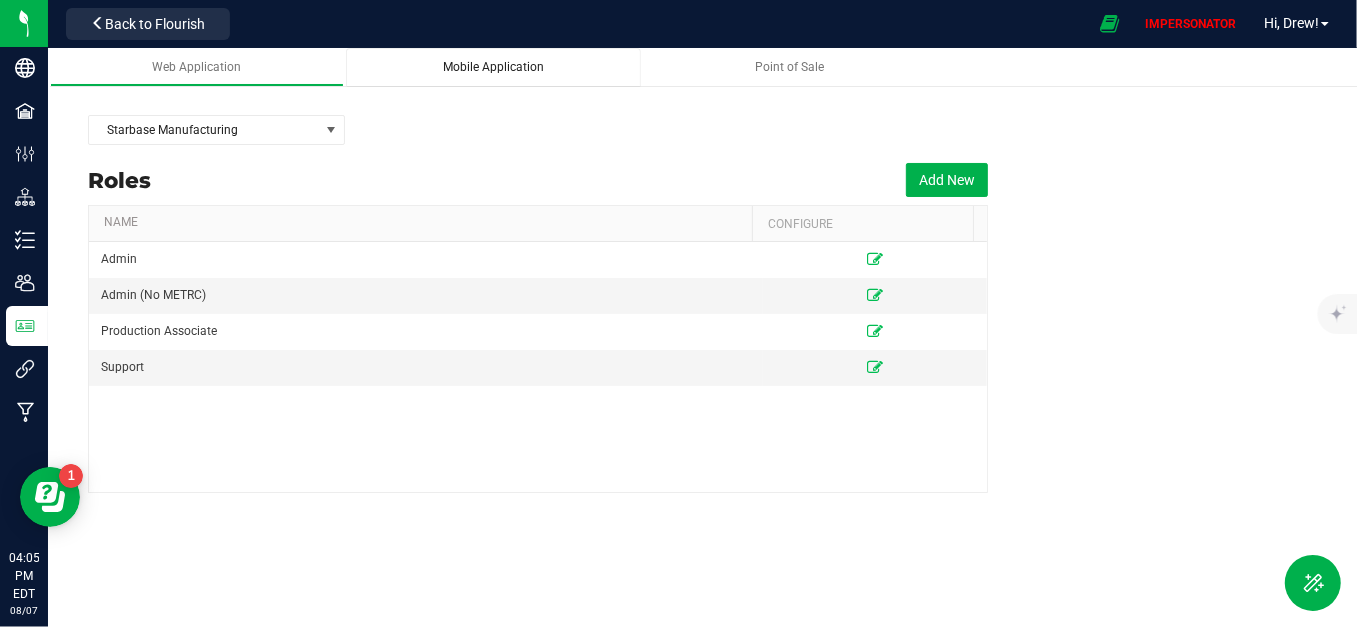 click on "Mobile Application" at bounding box center (493, 67) 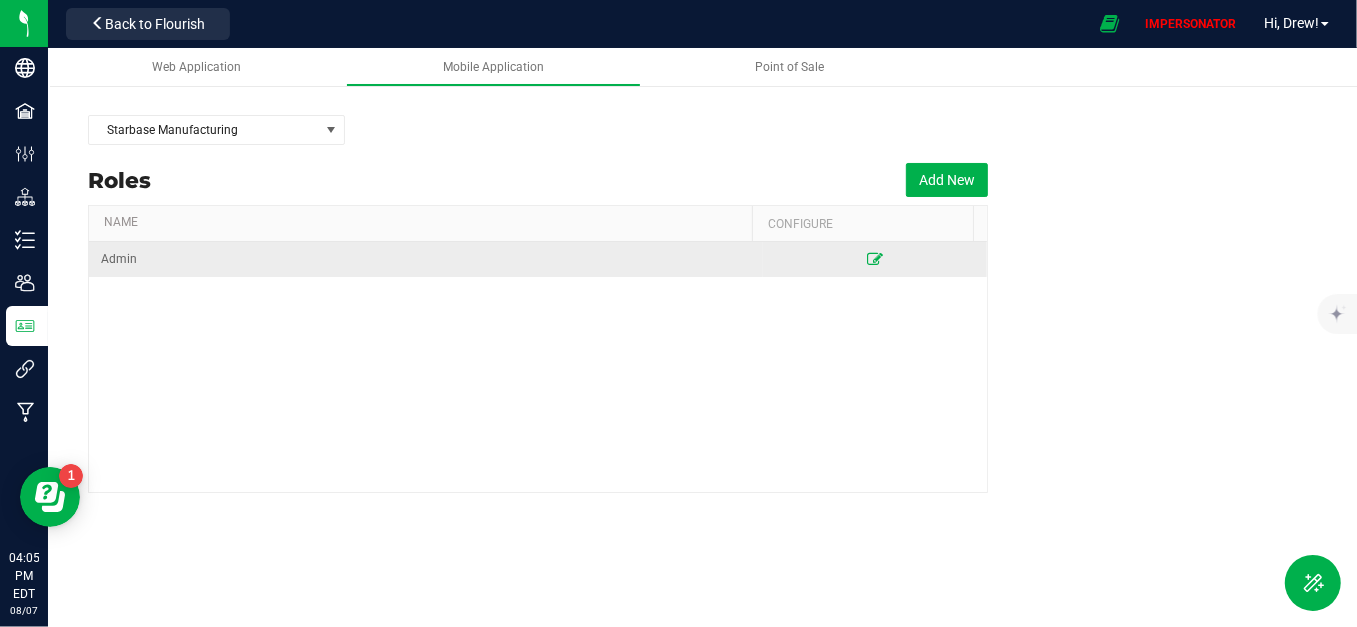 click at bounding box center [875, 259] 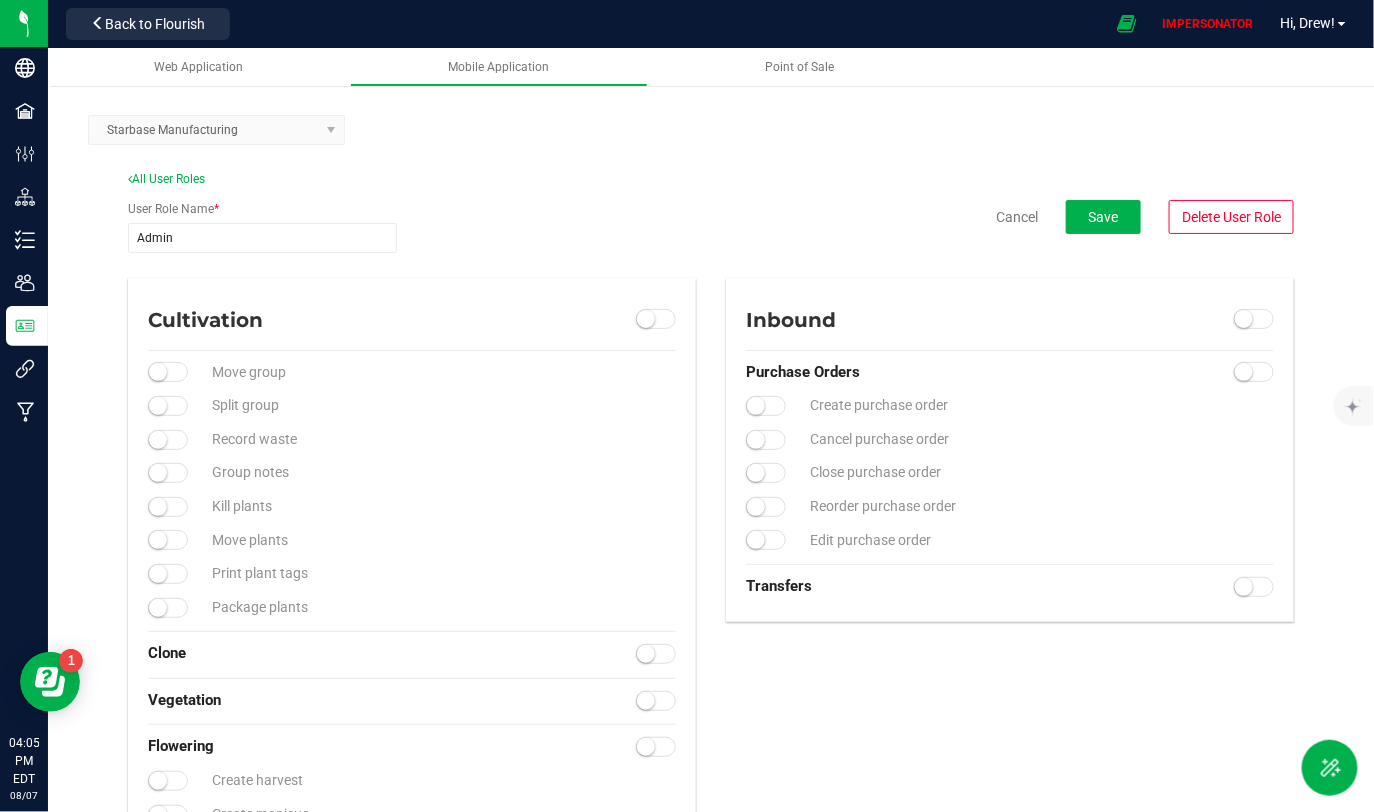 scroll, scrollTop: 131, scrollLeft: 0, axis: vertical 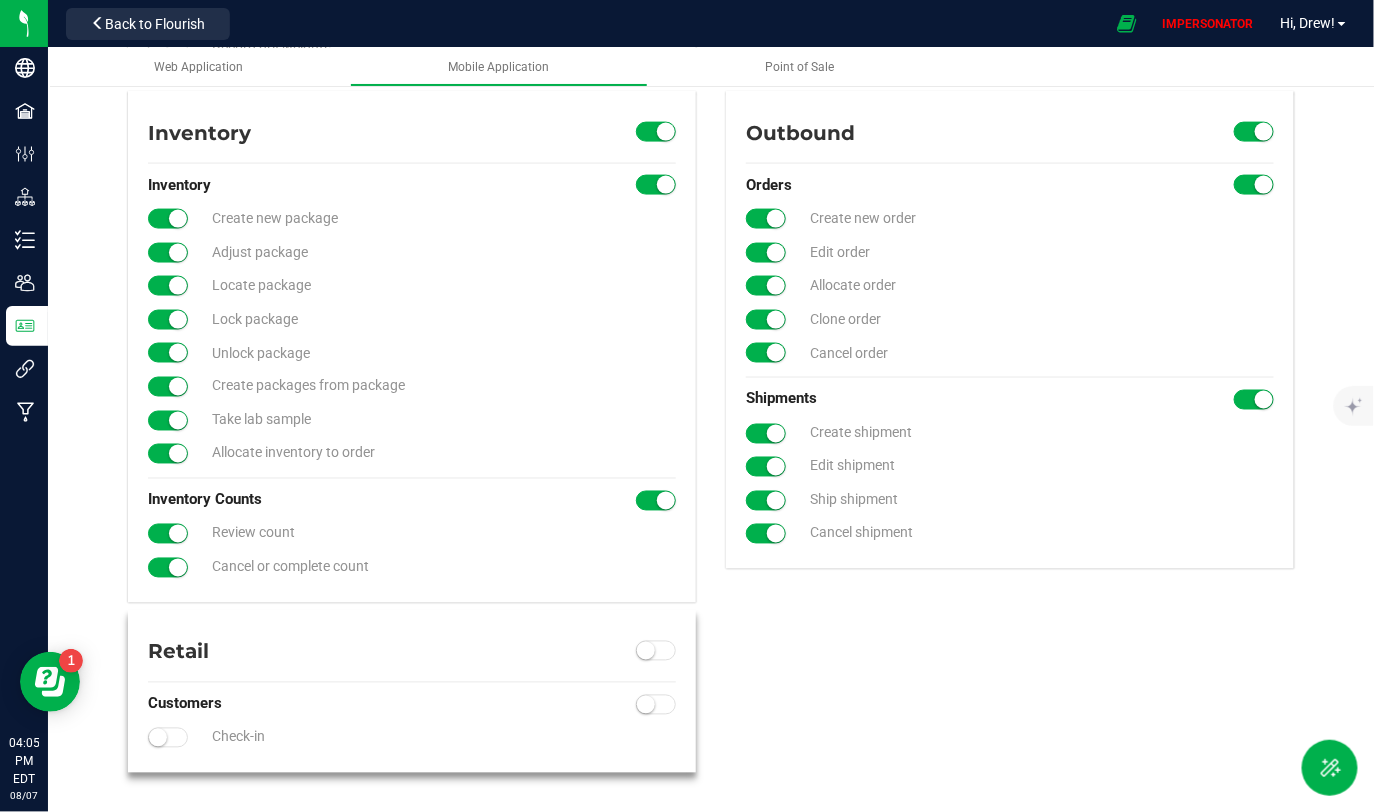drag, startPoint x: 224, startPoint y: 738, endPoint x: 330, endPoint y: 747, distance: 106.381386 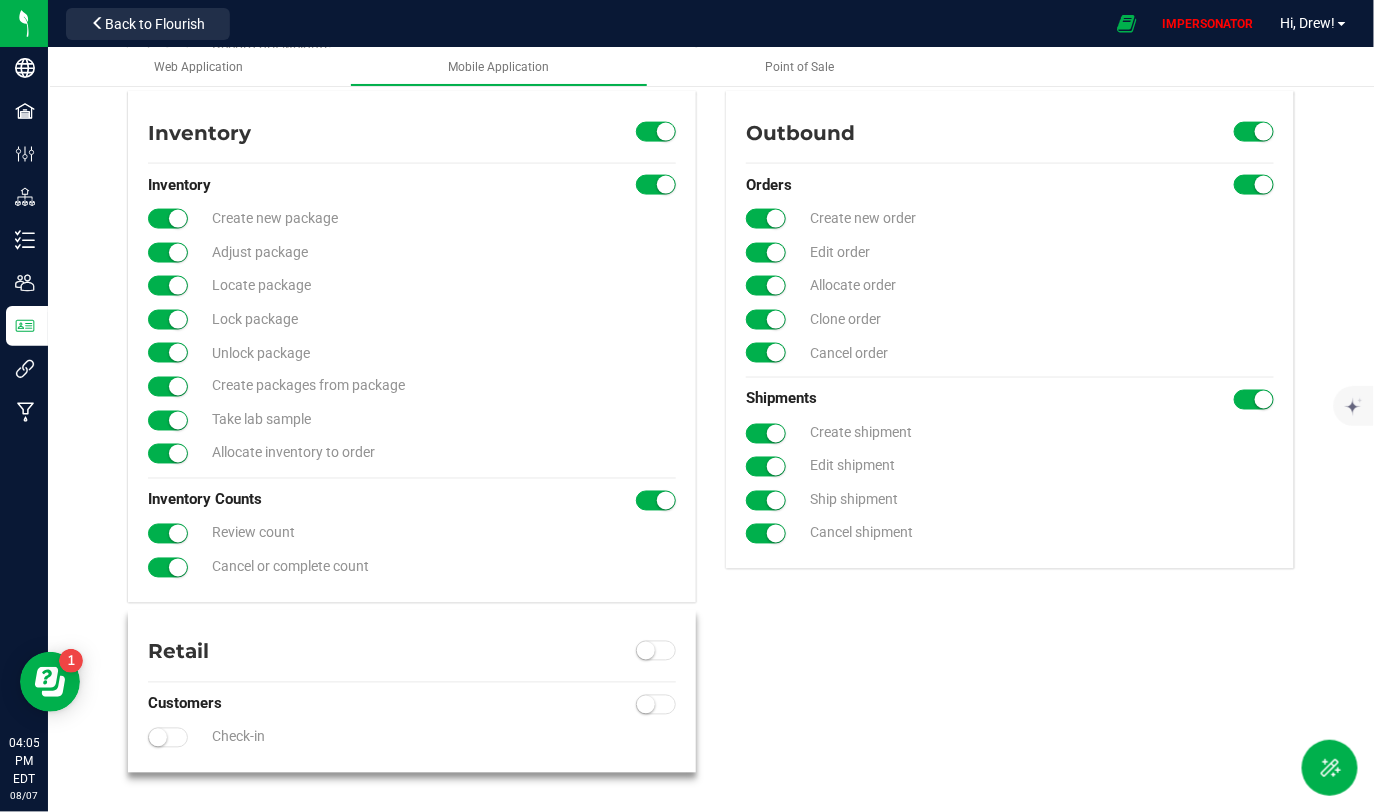 click on "Check-in" at bounding box center (412, 739) 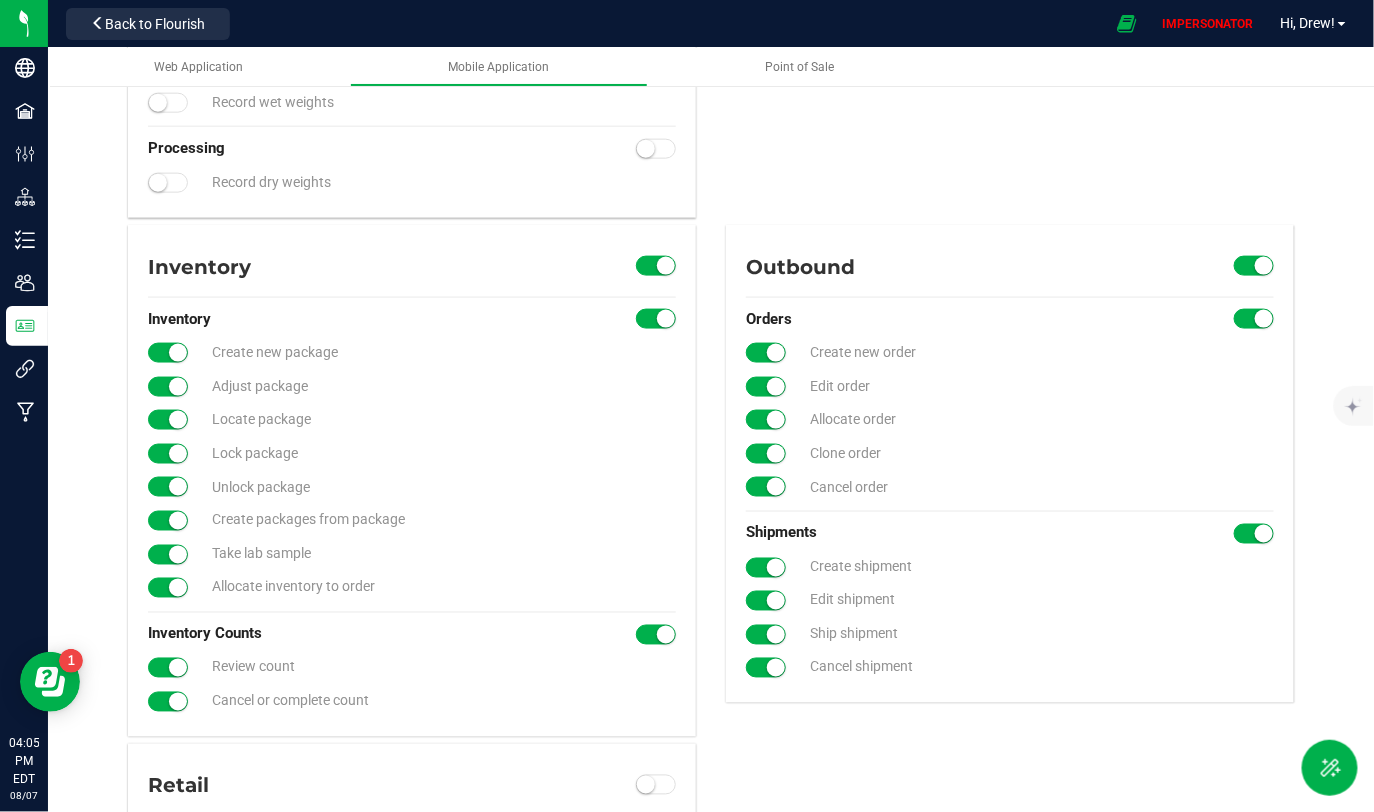 scroll, scrollTop: 790, scrollLeft: 0, axis: vertical 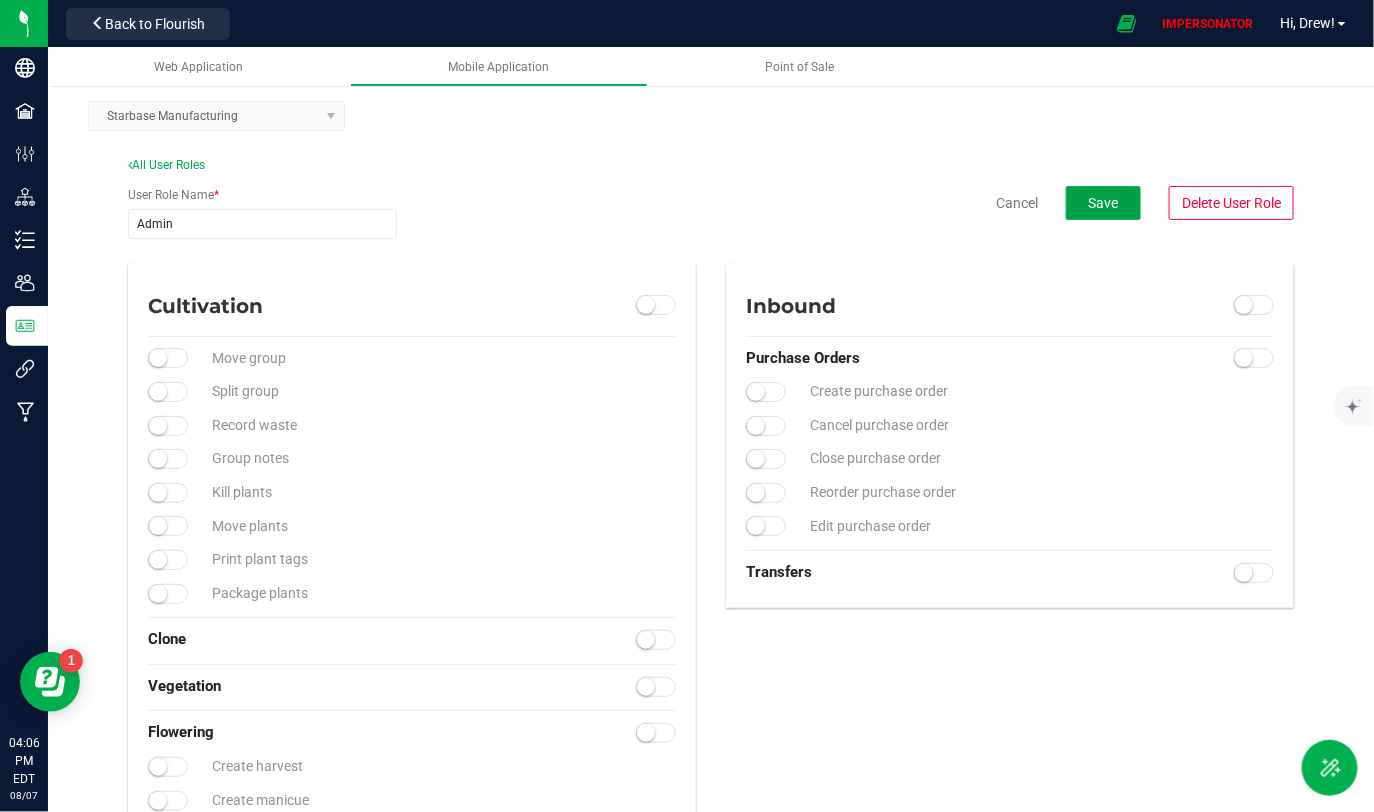 click on "Save" at bounding box center [1103, 203] 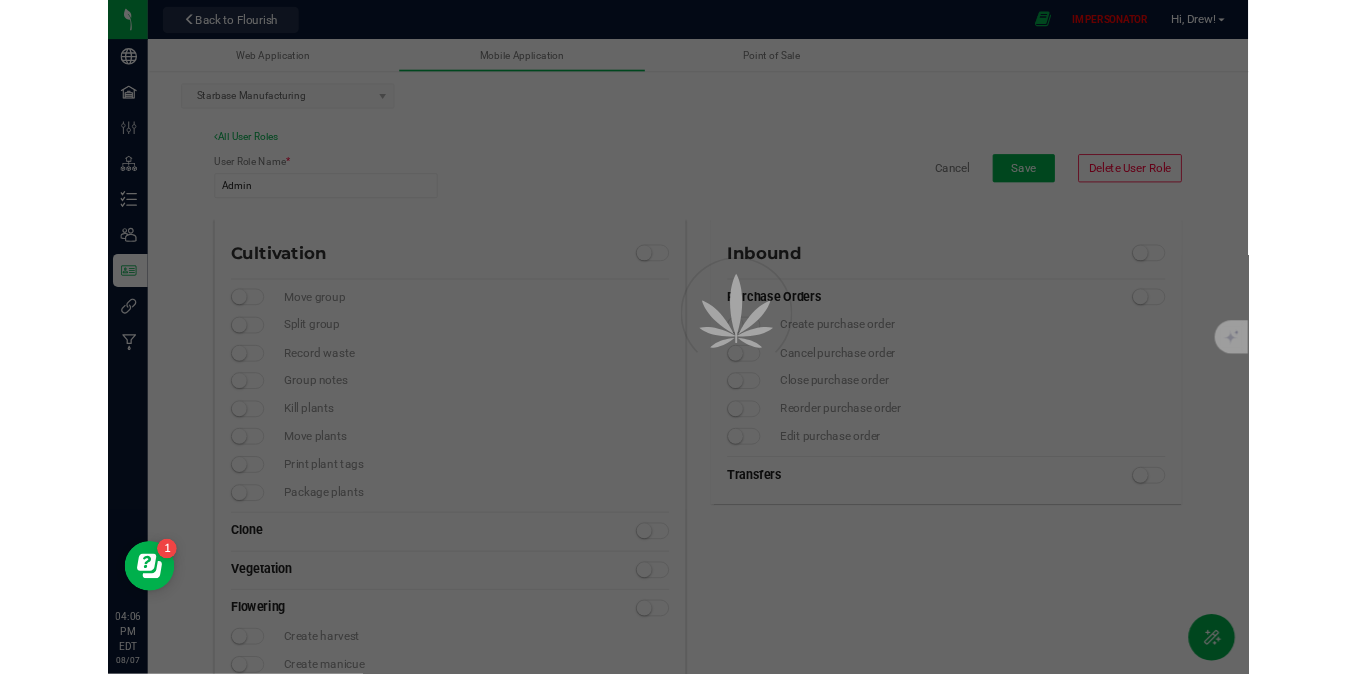 scroll, scrollTop: 0, scrollLeft: 0, axis: both 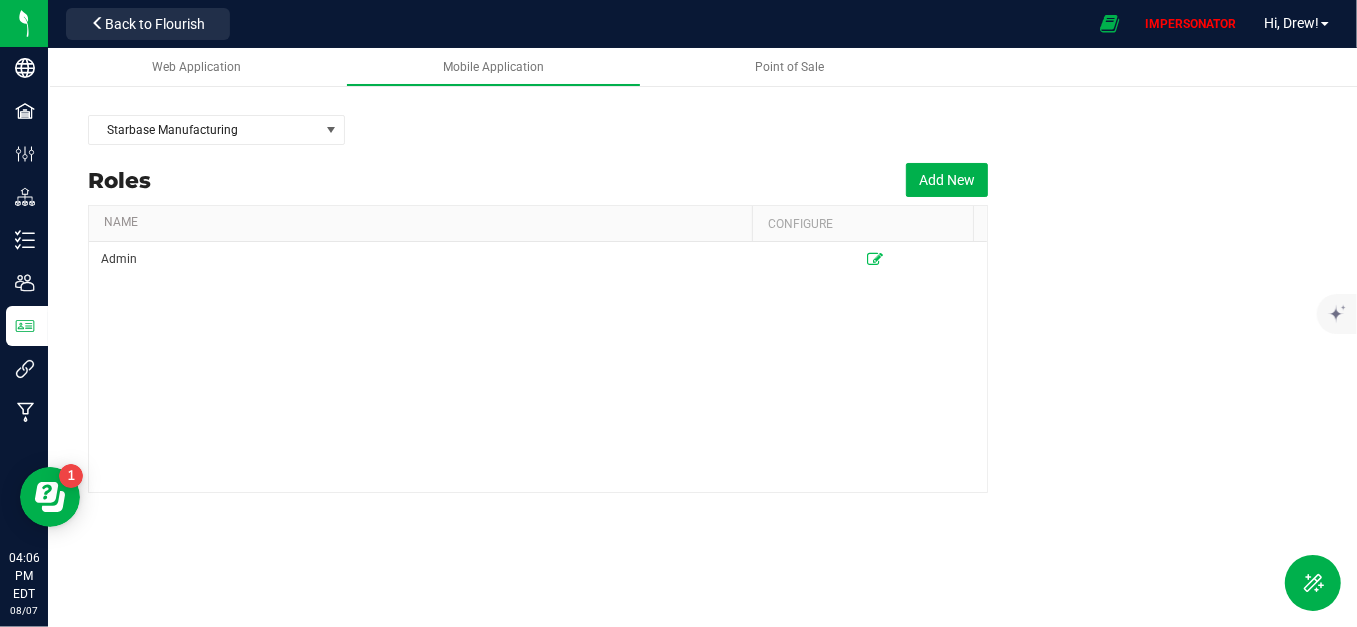 click on "[COMPANY_NAME] [PRODUCT_NAME] Hi, [FIRST]!" at bounding box center [702, 24] 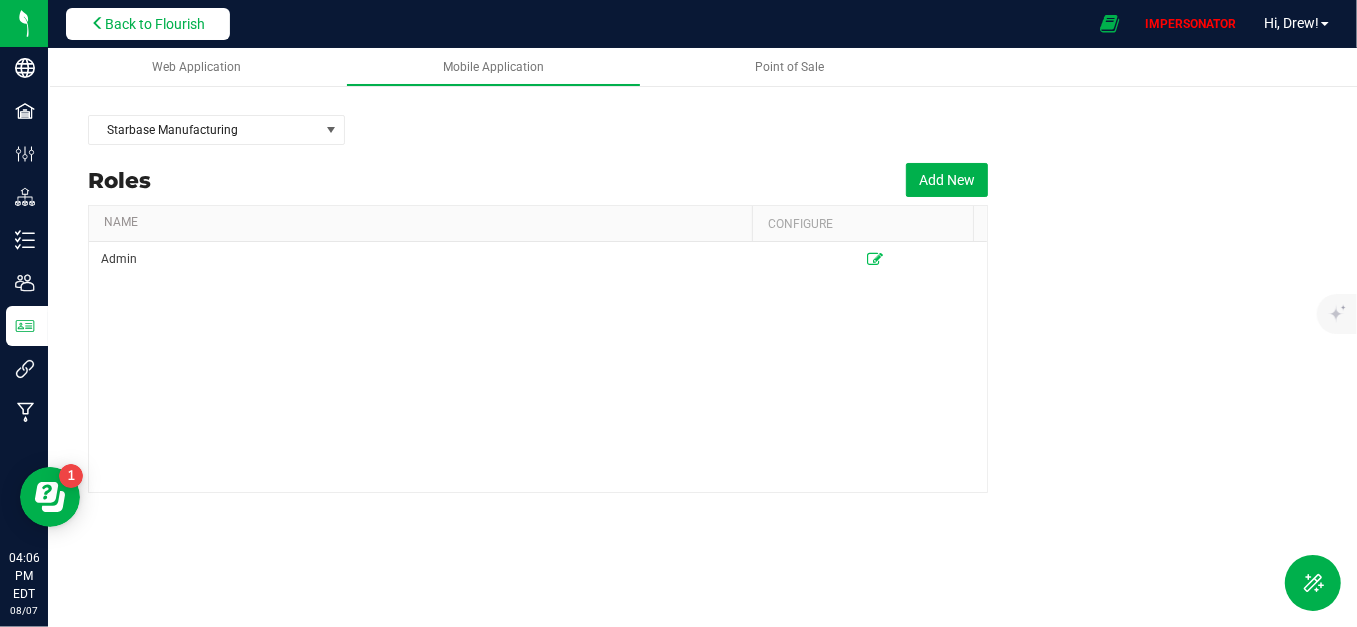 click on "Back to Flourish" at bounding box center (148, 24) 